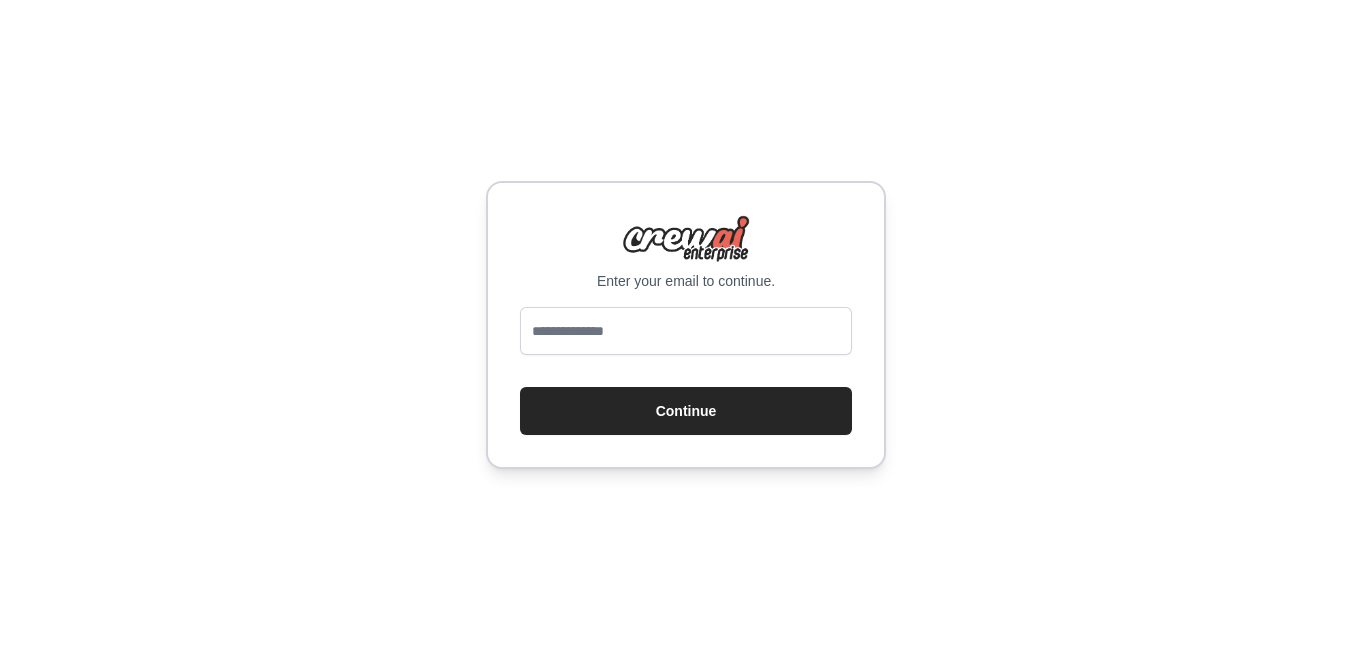 scroll, scrollTop: 0, scrollLeft: 0, axis: both 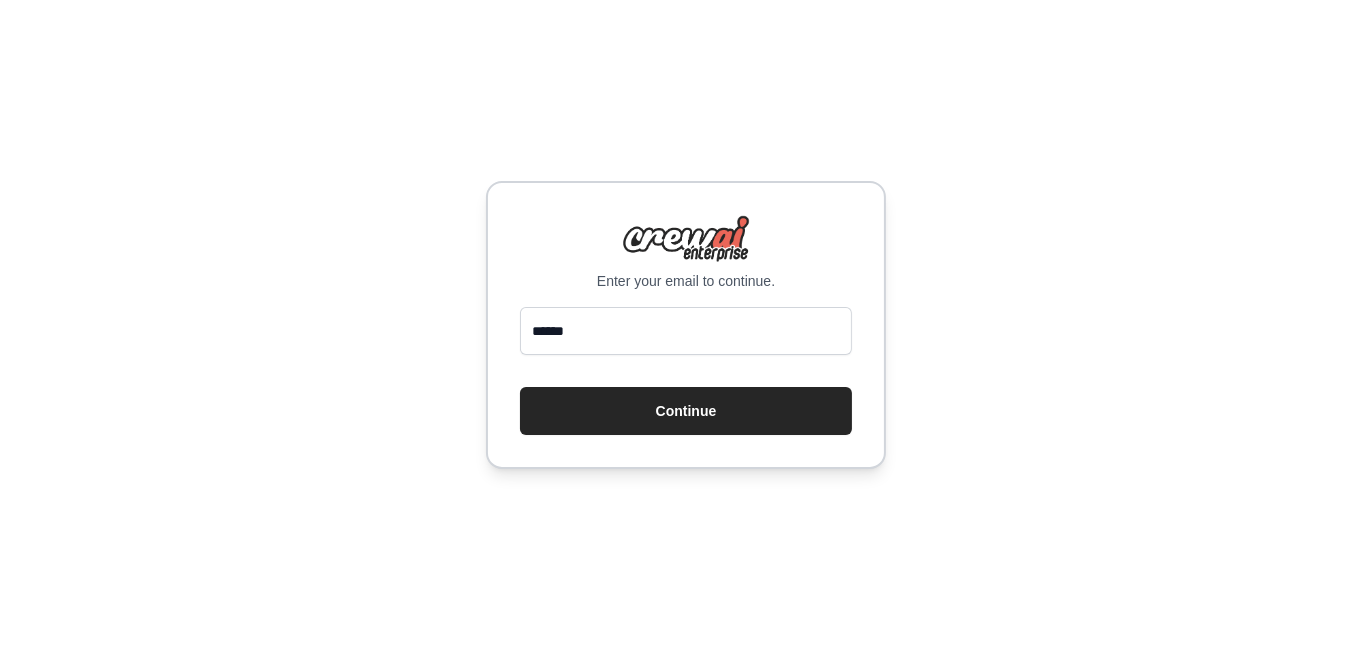 type on "**********" 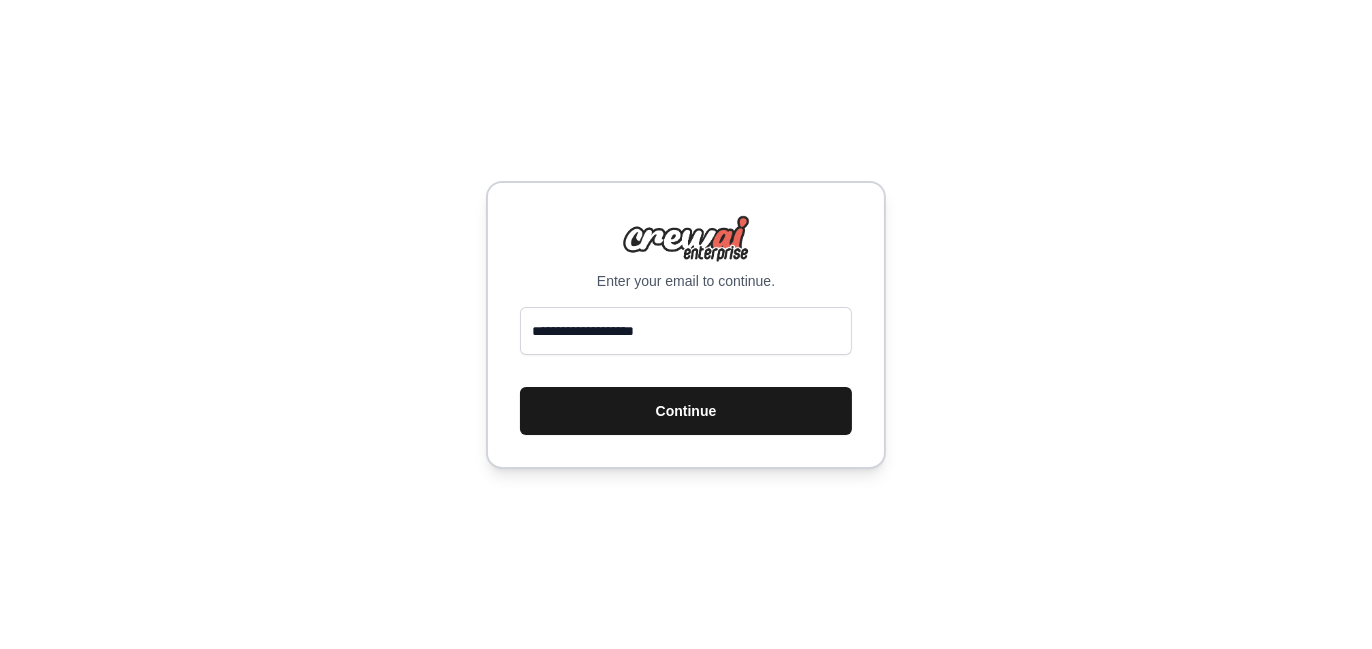click on "Continue" at bounding box center [686, 411] 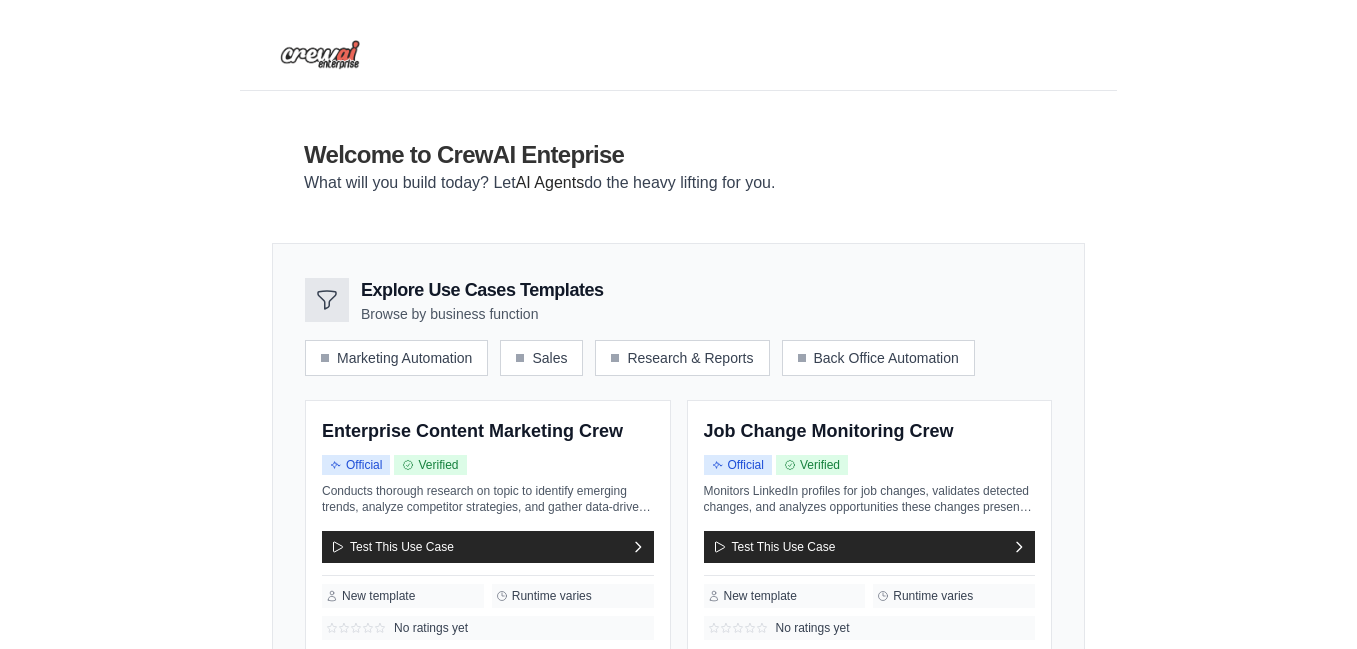 scroll, scrollTop: 0, scrollLeft: 0, axis: both 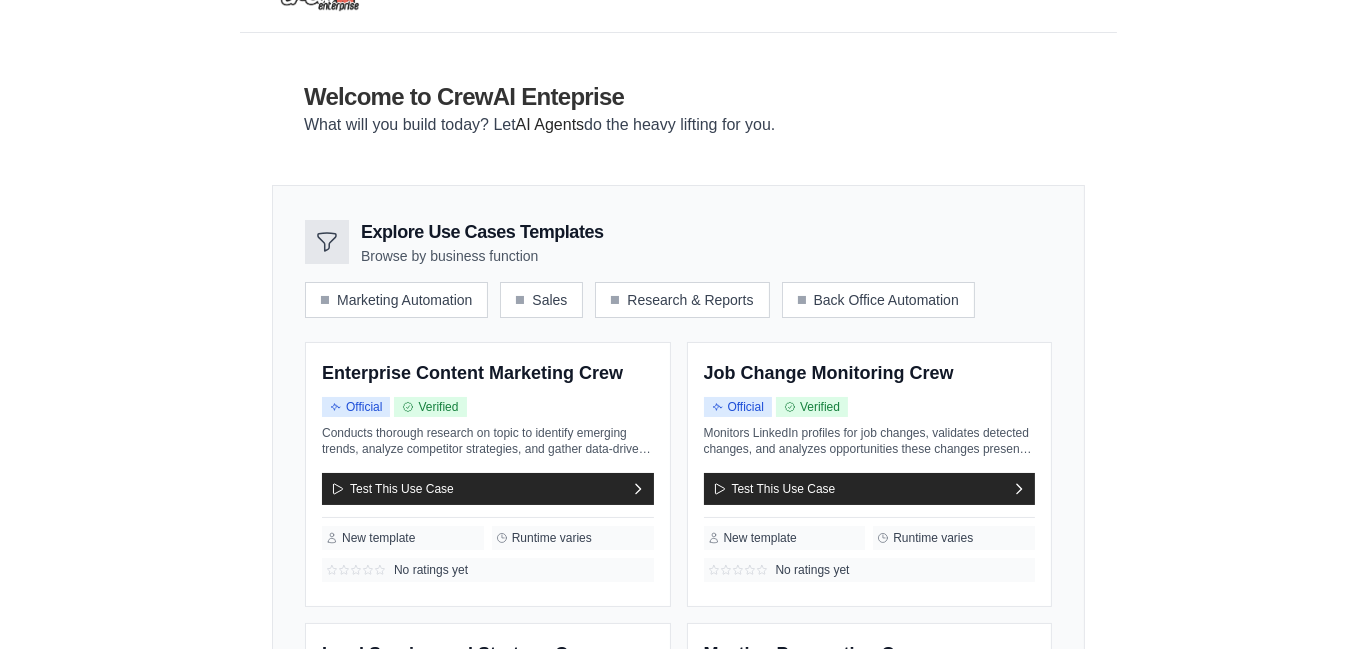 click on "What will you build today? Let
AI Agents
do the heavy lifting for you." at bounding box center (539, 125) 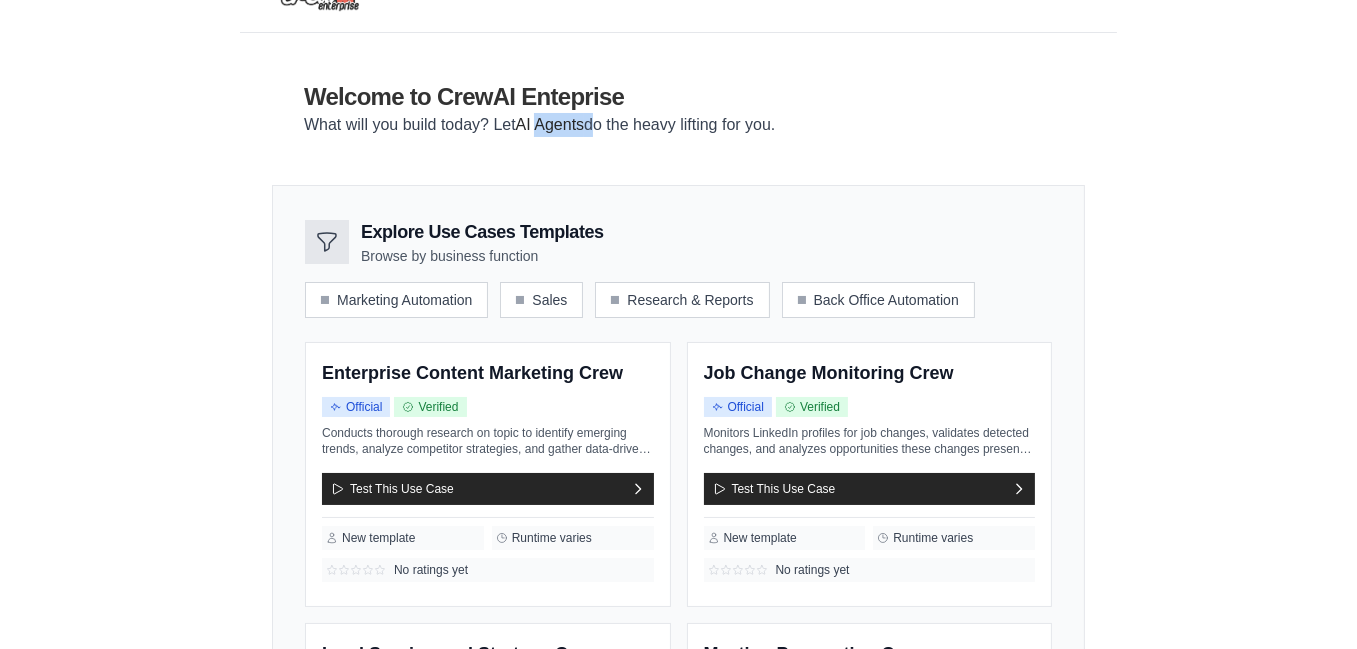 click on "AI Agents" at bounding box center [550, 124] 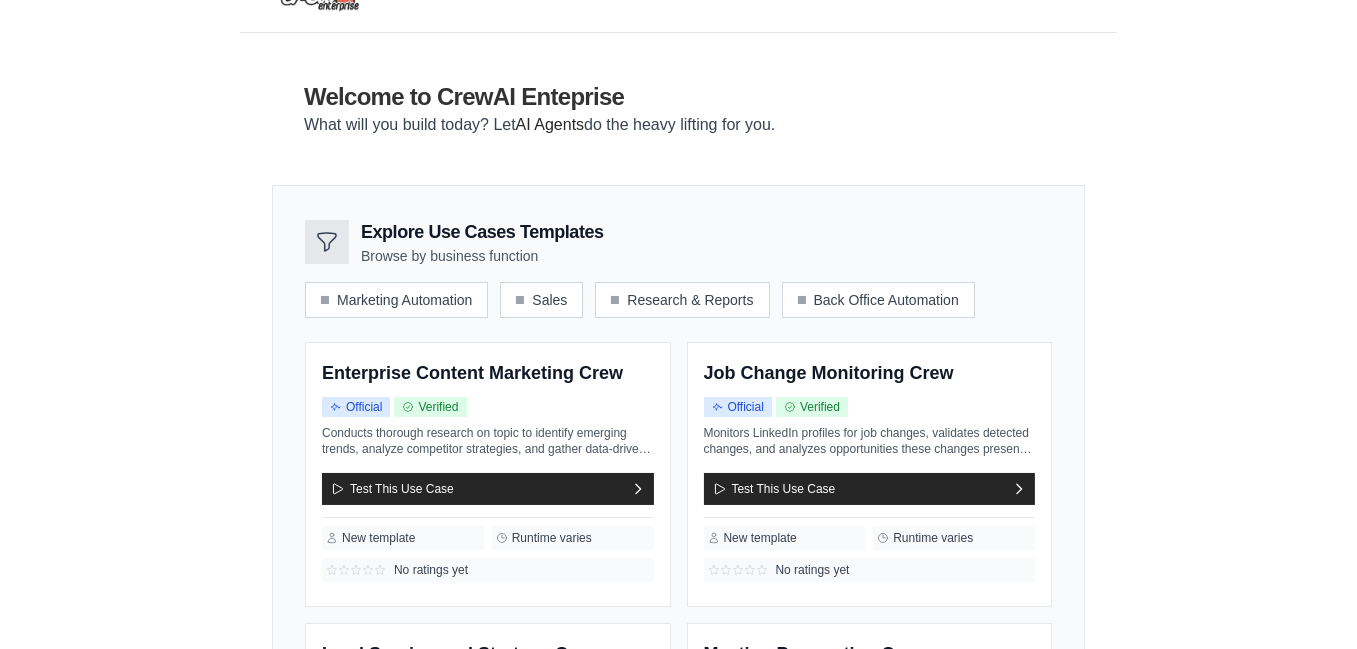 click on "What will you build today? Let
AI Agents
do the heavy lifting for you." at bounding box center [539, 125] 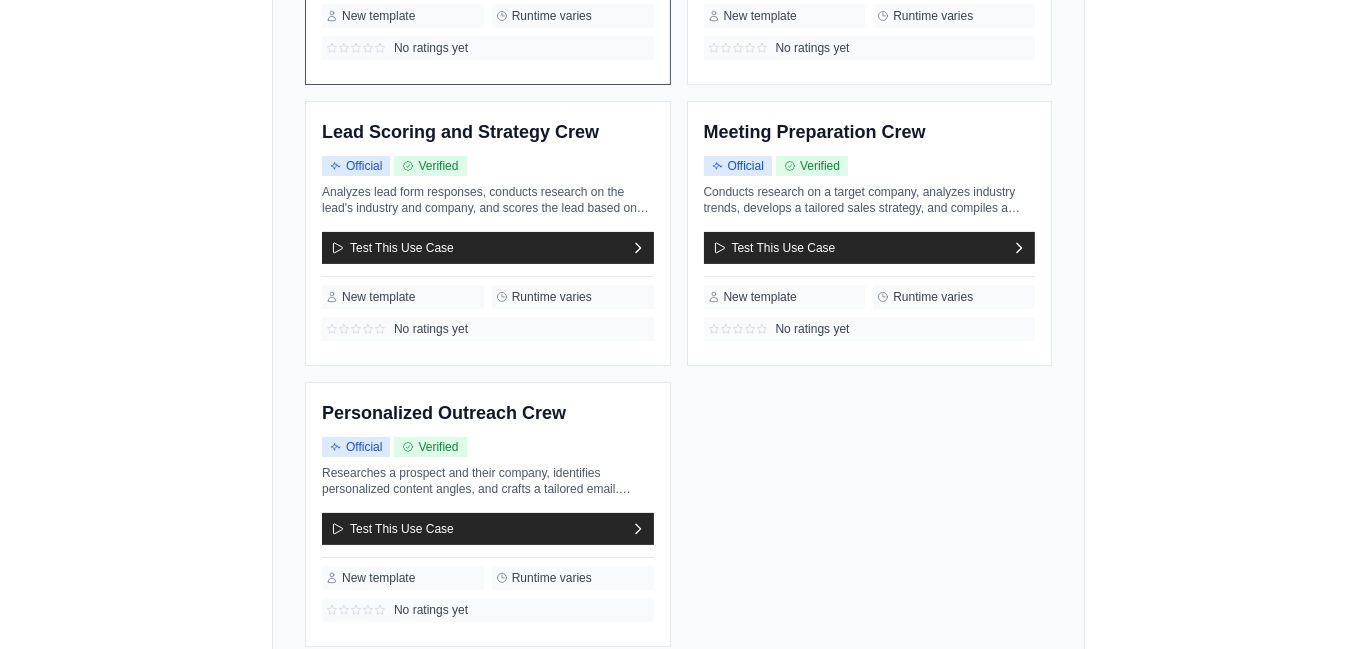 scroll, scrollTop: 747, scrollLeft: 0, axis: vertical 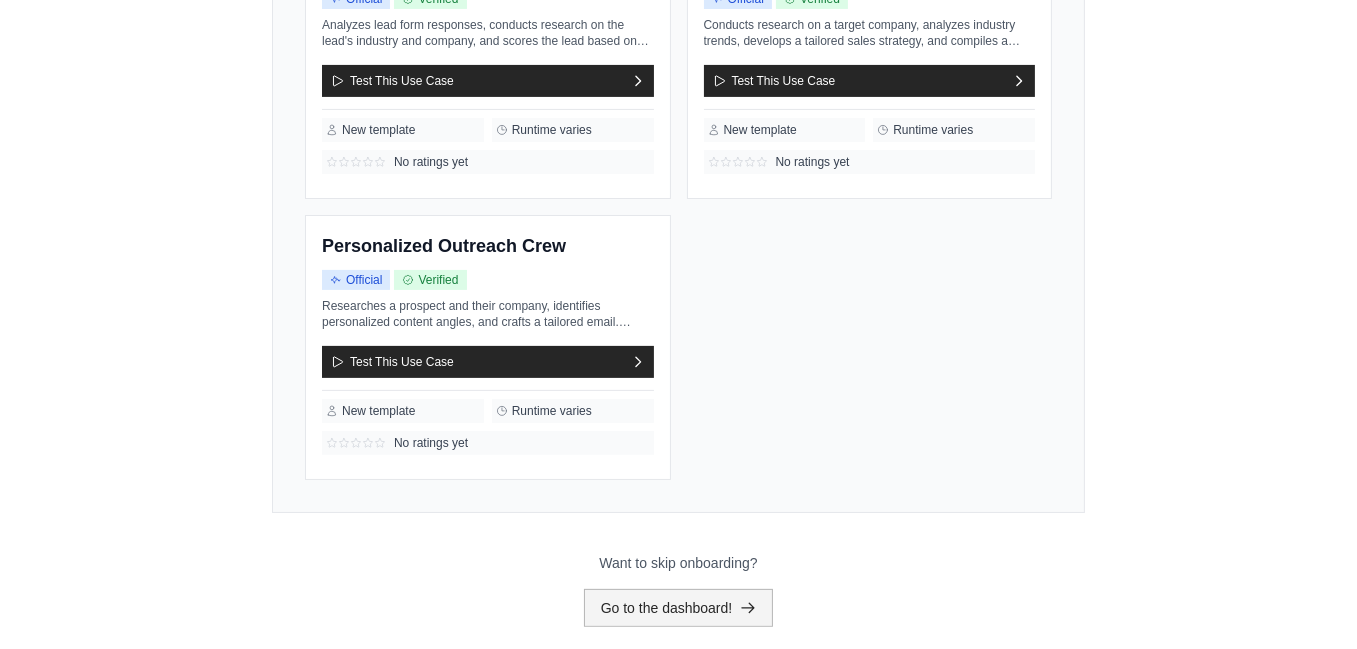 click on "Go to the dashboard!" at bounding box center [679, 608] 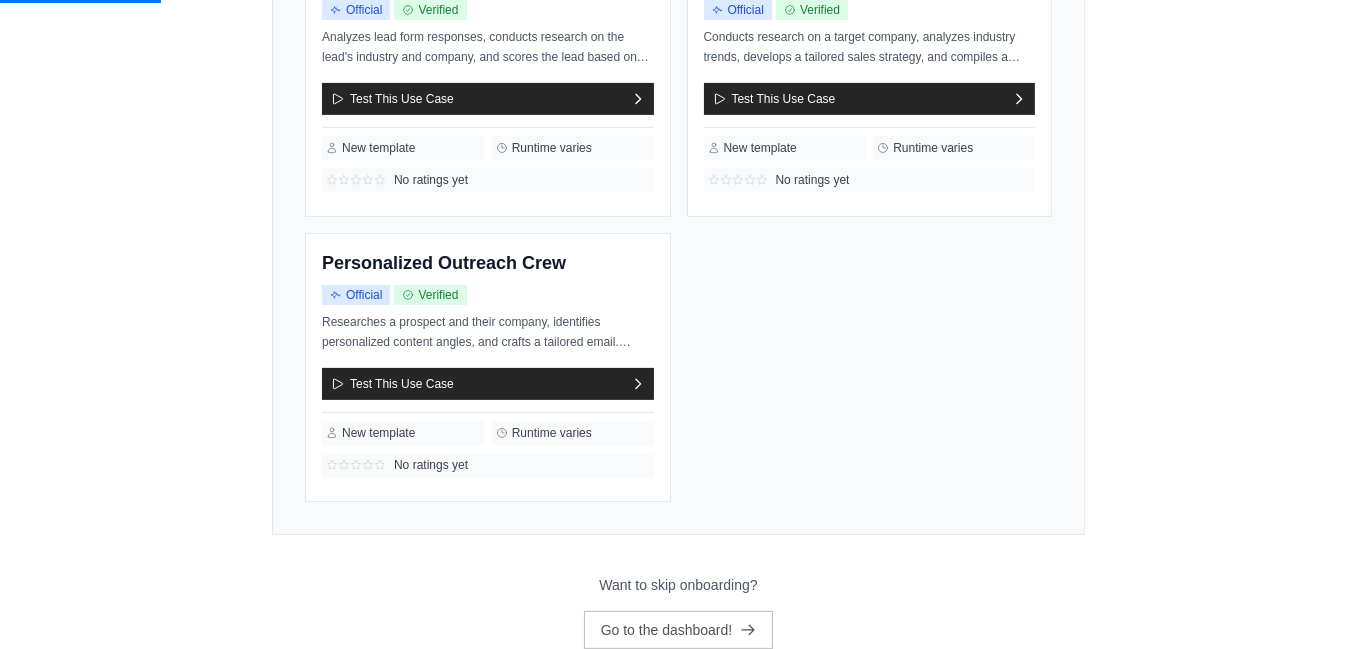 scroll, scrollTop: 0, scrollLeft: 0, axis: both 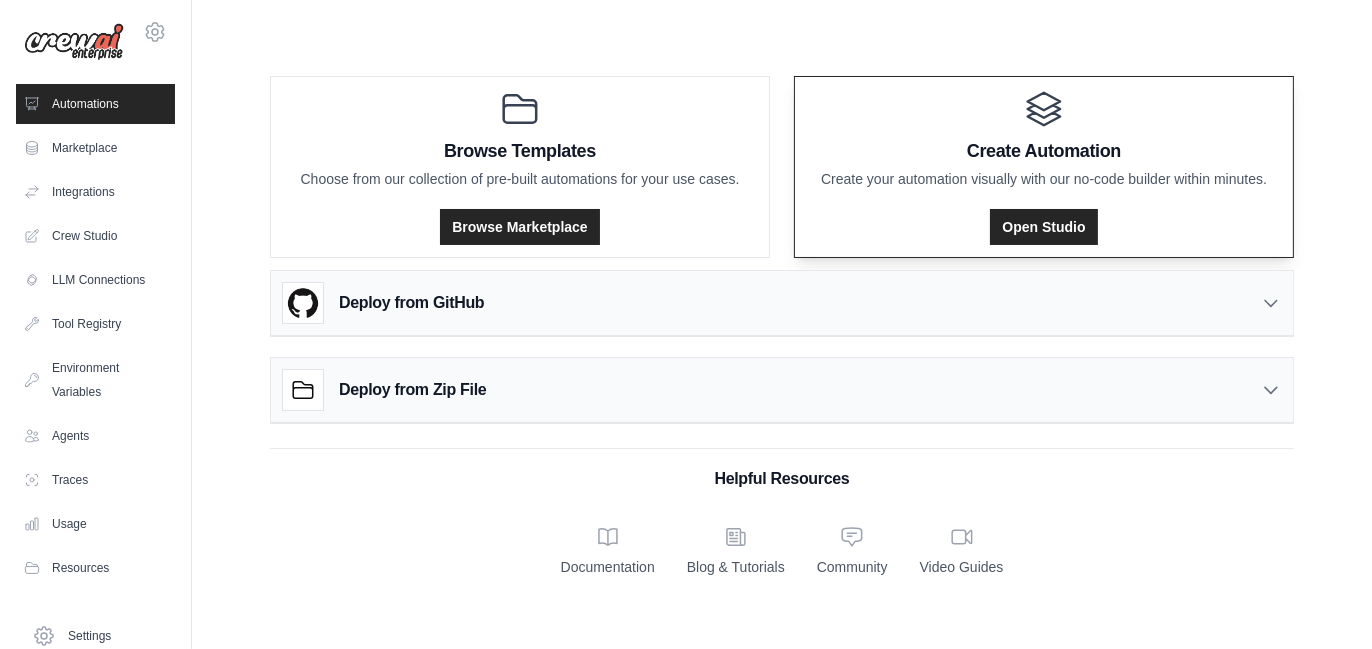 click on "Create Automation" at bounding box center [1044, 151] 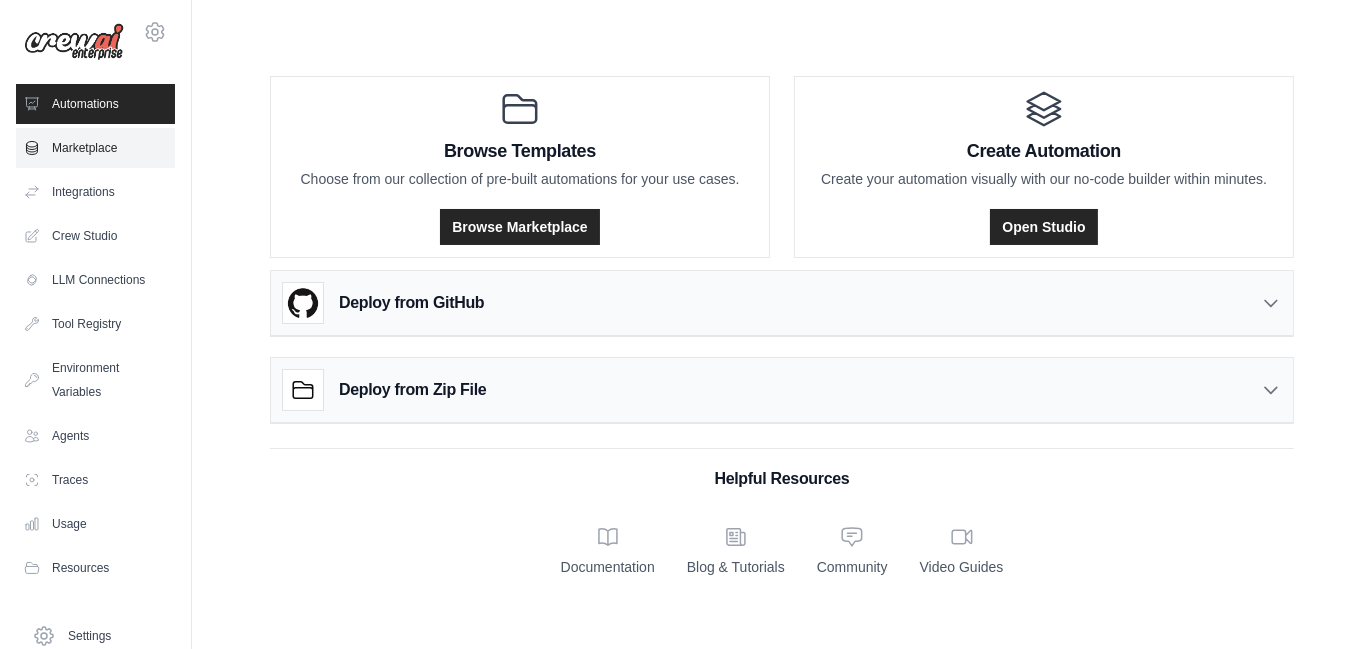 click on "Marketplace" at bounding box center (95, 148) 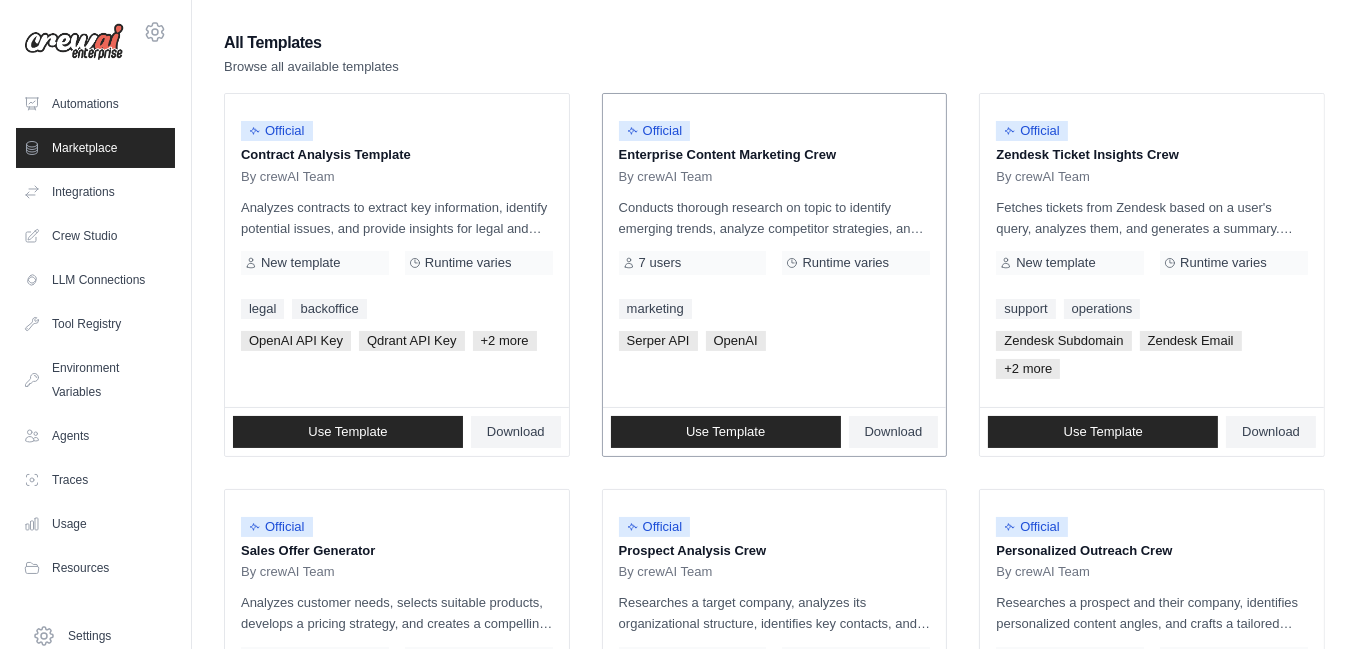 scroll, scrollTop: 182, scrollLeft: 0, axis: vertical 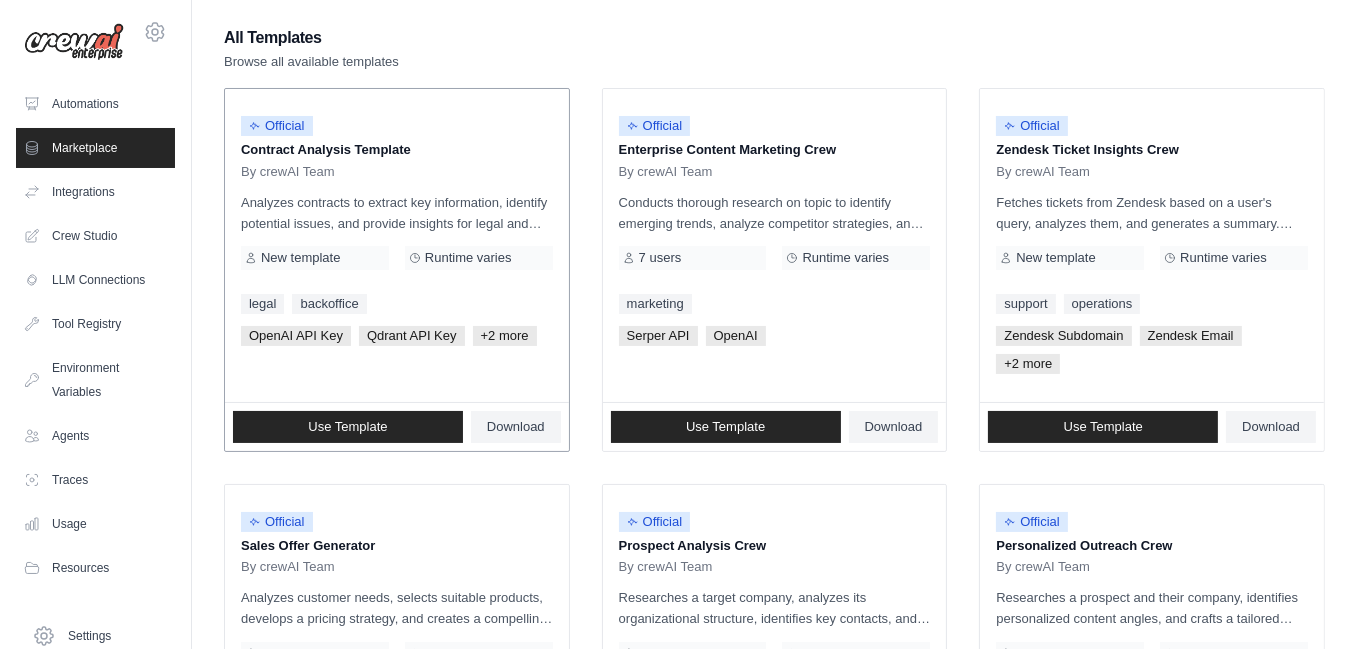 click on "Analyzes contracts to extract key information, identify potential issues, and provide insights for legal and business decisions using a qdrant vector database." at bounding box center (397, 213) 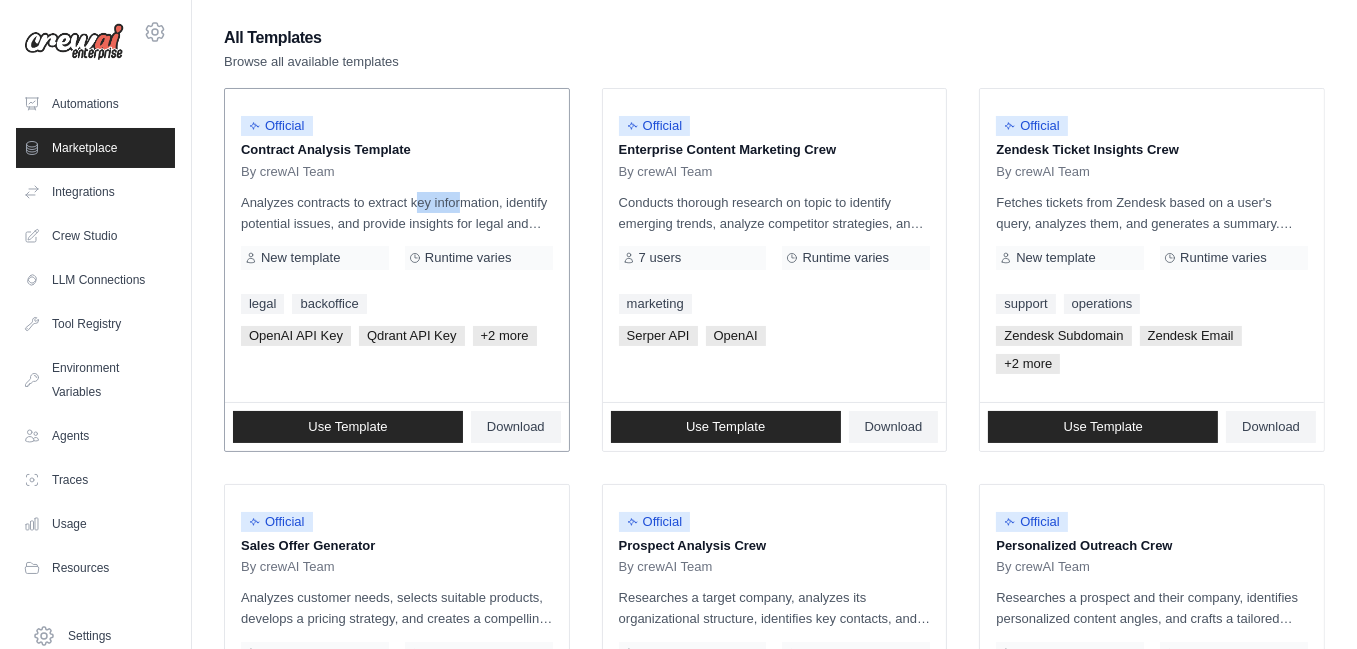 click on "Analyzes contracts to extract key information, identify potential issues, and provide insights for legal and business decisions using a qdrant vector database." at bounding box center [397, 213] 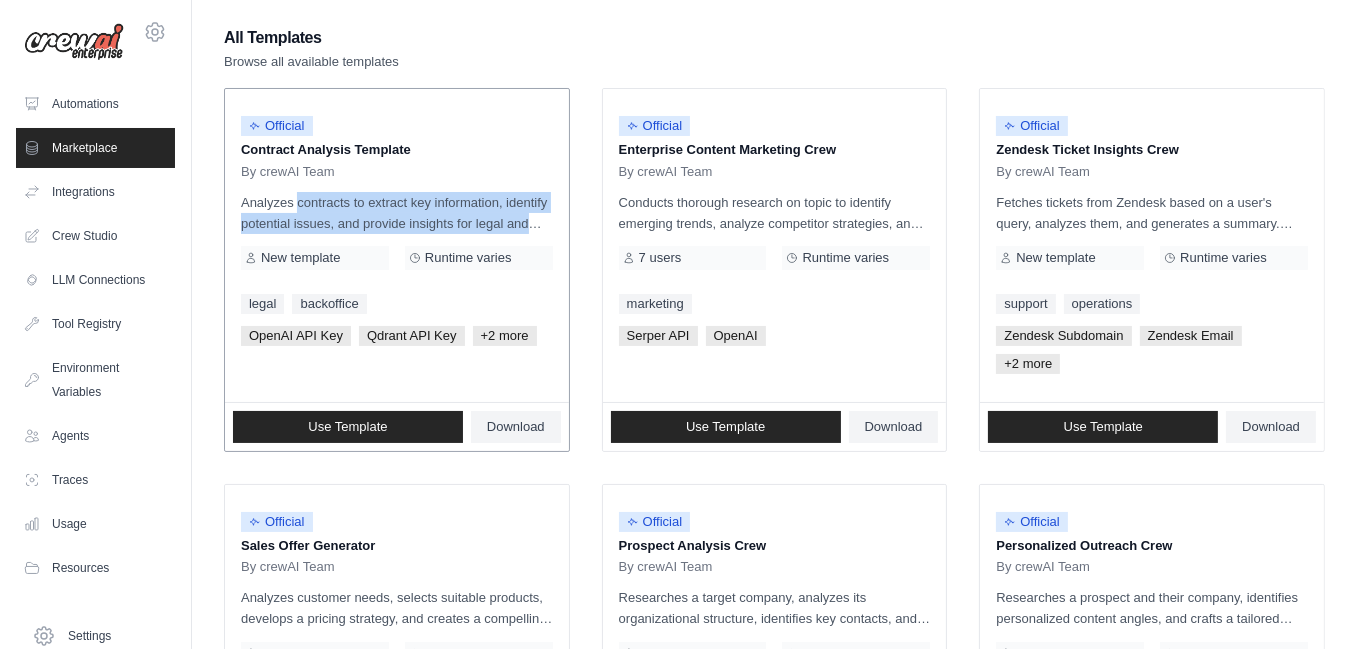 click on "Analyzes contracts to extract key information, identify potential issues, and provide insights for legal and business decisions using a qdrant vector database." at bounding box center [397, 213] 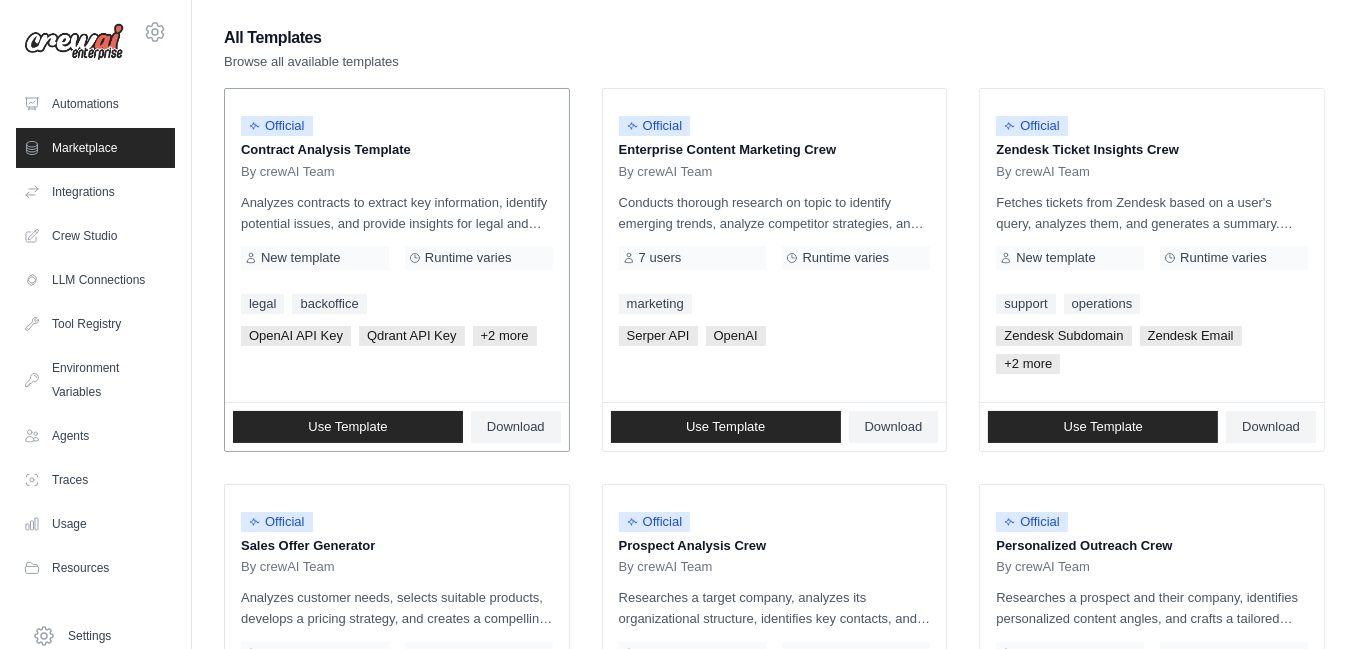 click on "Official
Contract Analysis Template
By
crewAI Team
Analyzes contracts to extract key information, identify potential issues, and provide insights for legal and business decisions using a qdrant vector database.
New template
Runtime varies
legal
backoffice
OpenAI API Key
Qdrant API Key
+2 more" at bounding box center (397, 245) 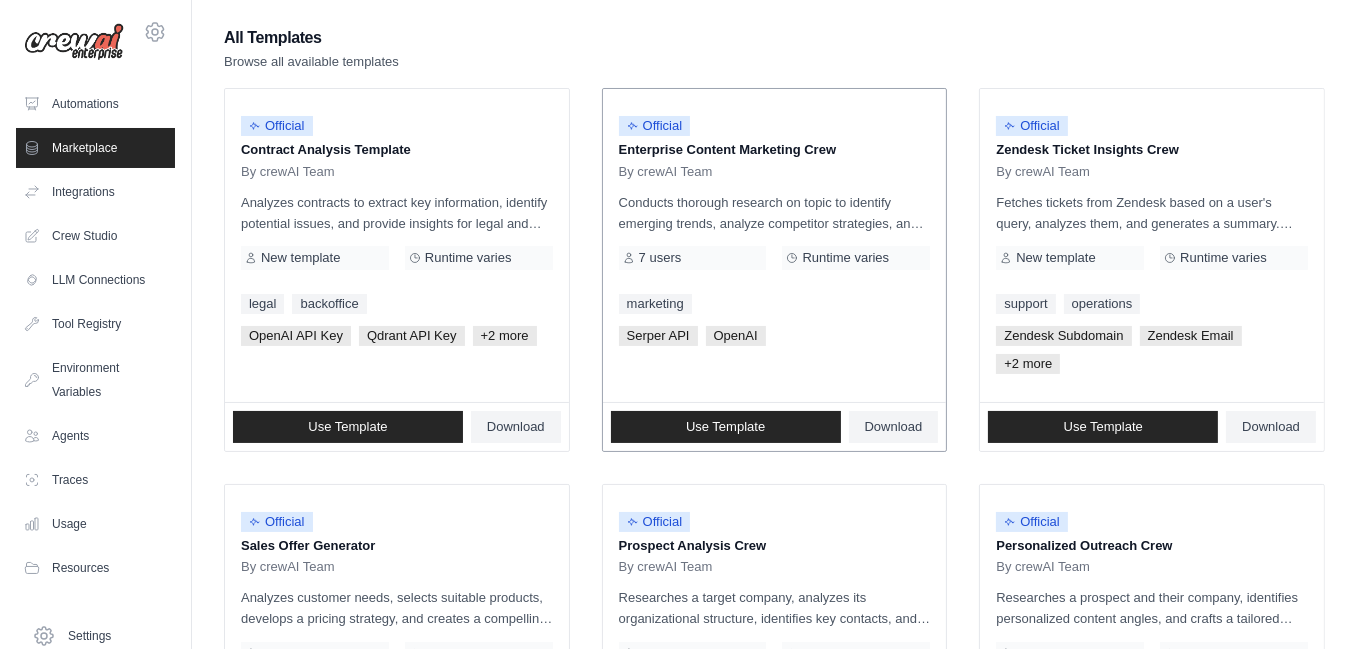 click on "Enterprise Content Marketing Crew" at bounding box center [775, 150] 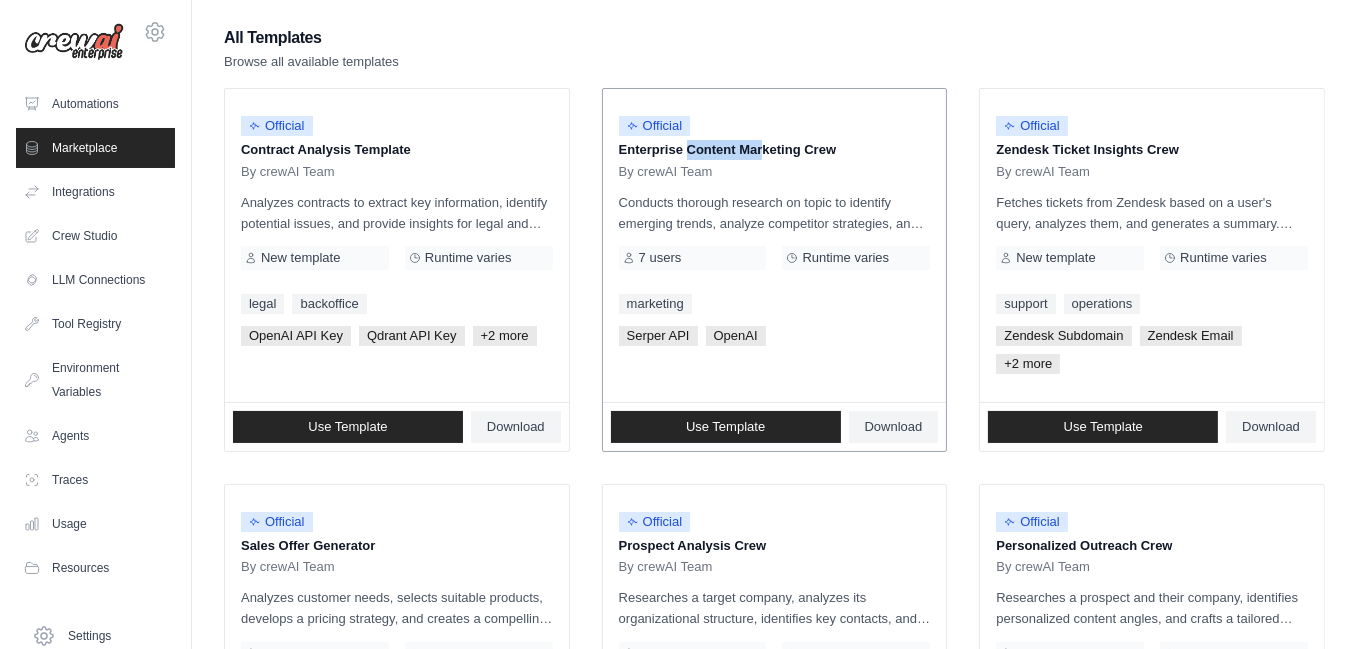 click on "Enterprise Content Marketing Crew" at bounding box center (775, 150) 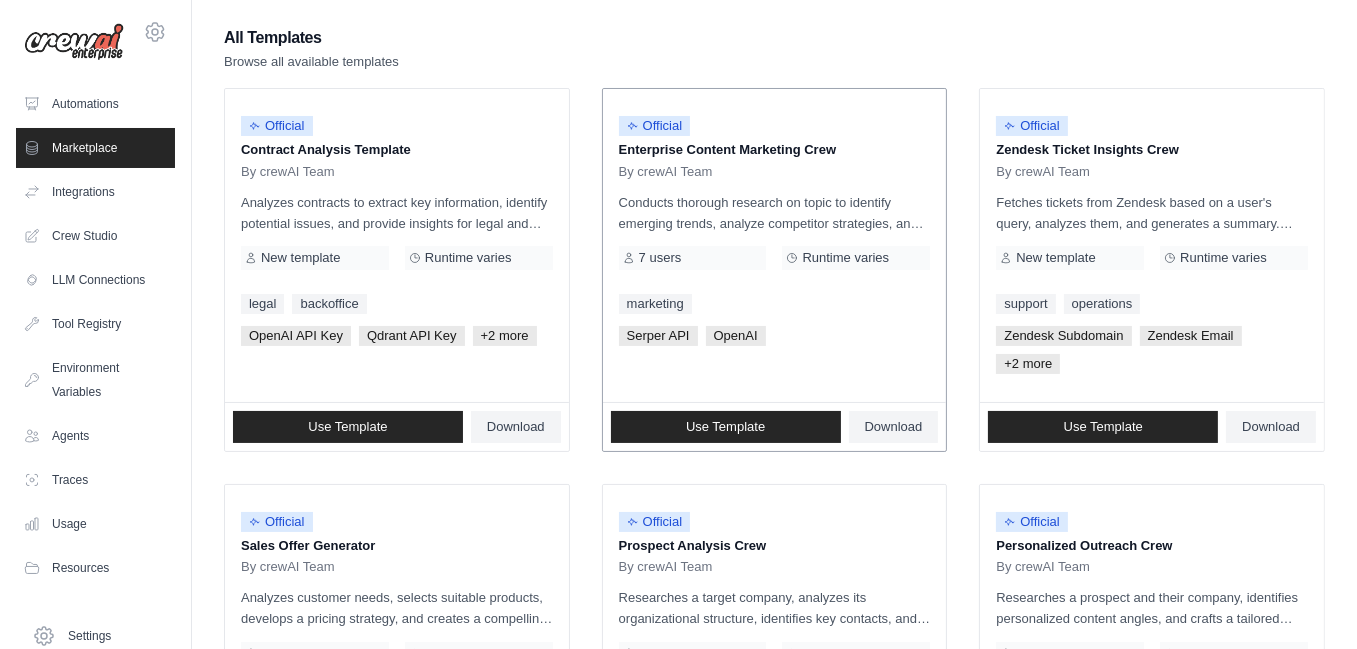 click on "Enterprise Content Marketing Crew" at bounding box center (775, 150) 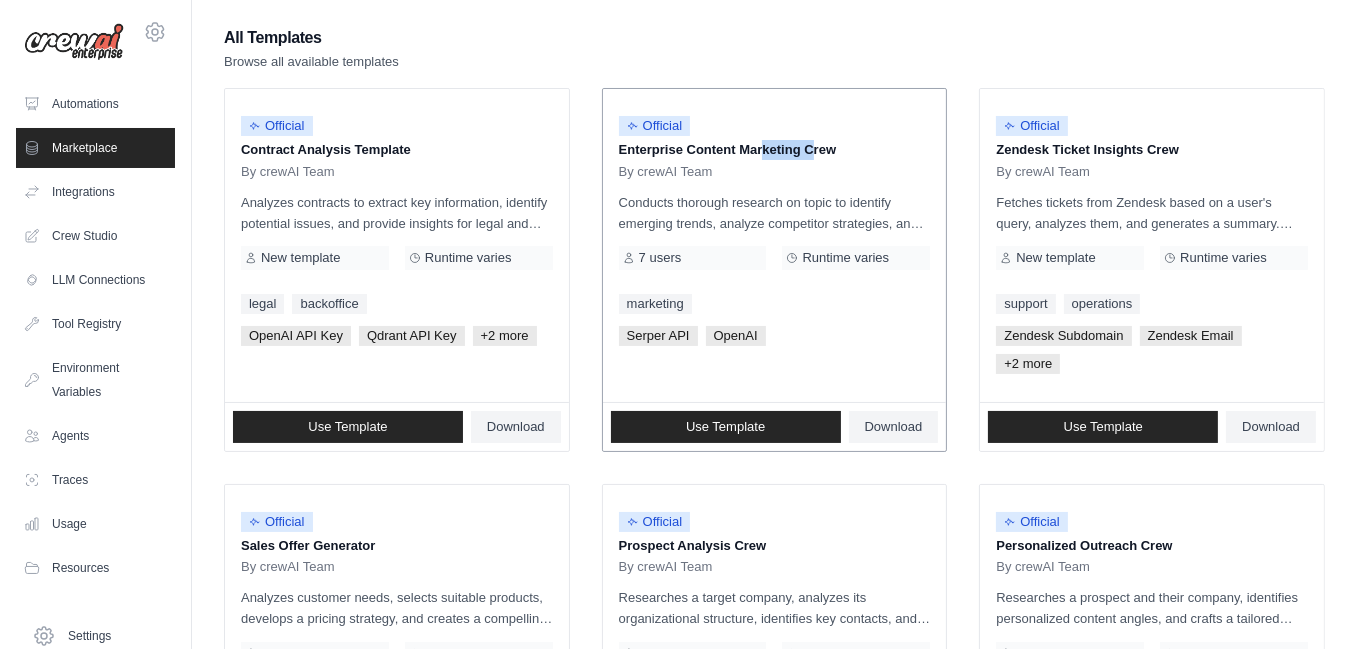 click on "Enterprise Content Marketing Crew" at bounding box center (775, 150) 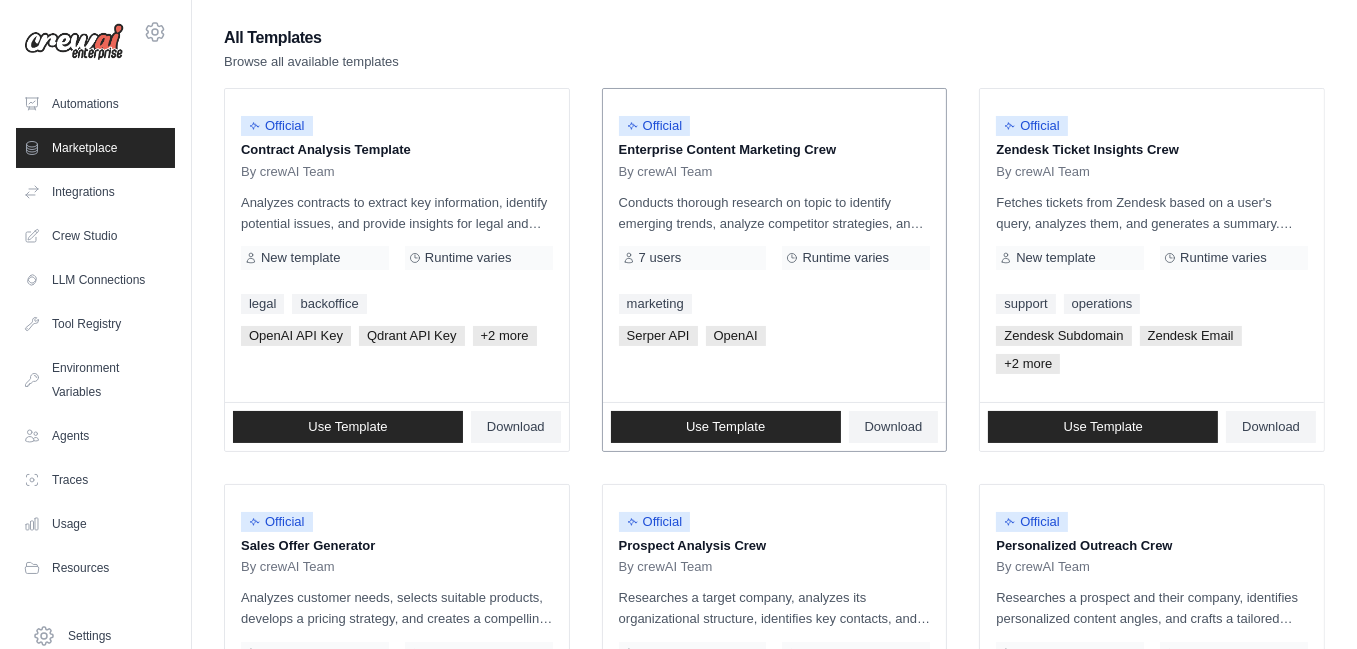 click on "Enterprise Content Marketing Crew" at bounding box center (775, 150) 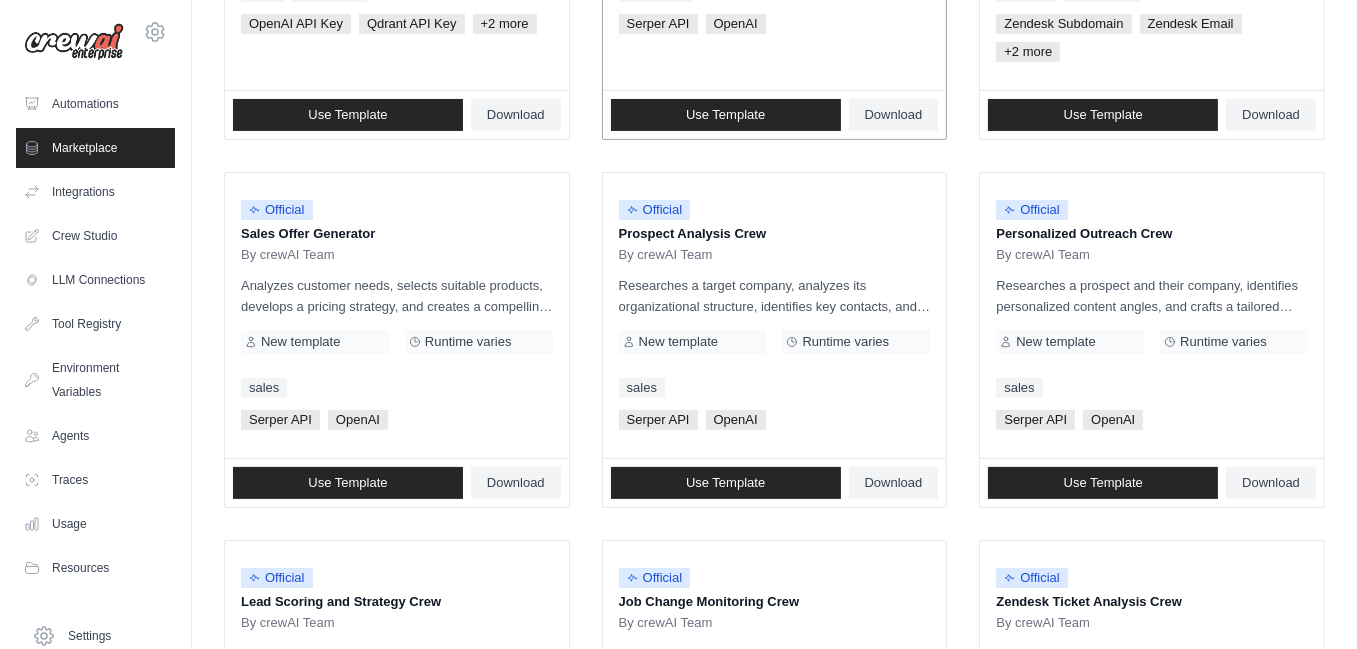 scroll, scrollTop: 498, scrollLeft: 0, axis: vertical 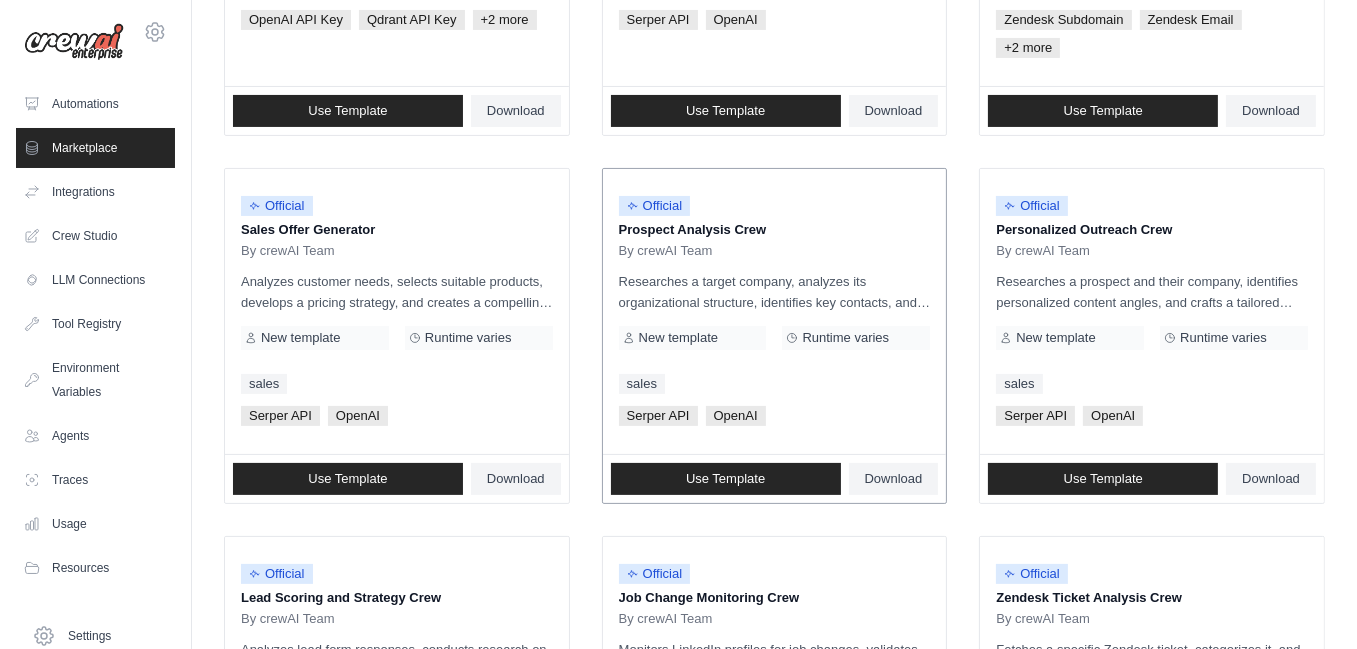 click on "Prospect Analysis Crew" at bounding box center (775, 230) 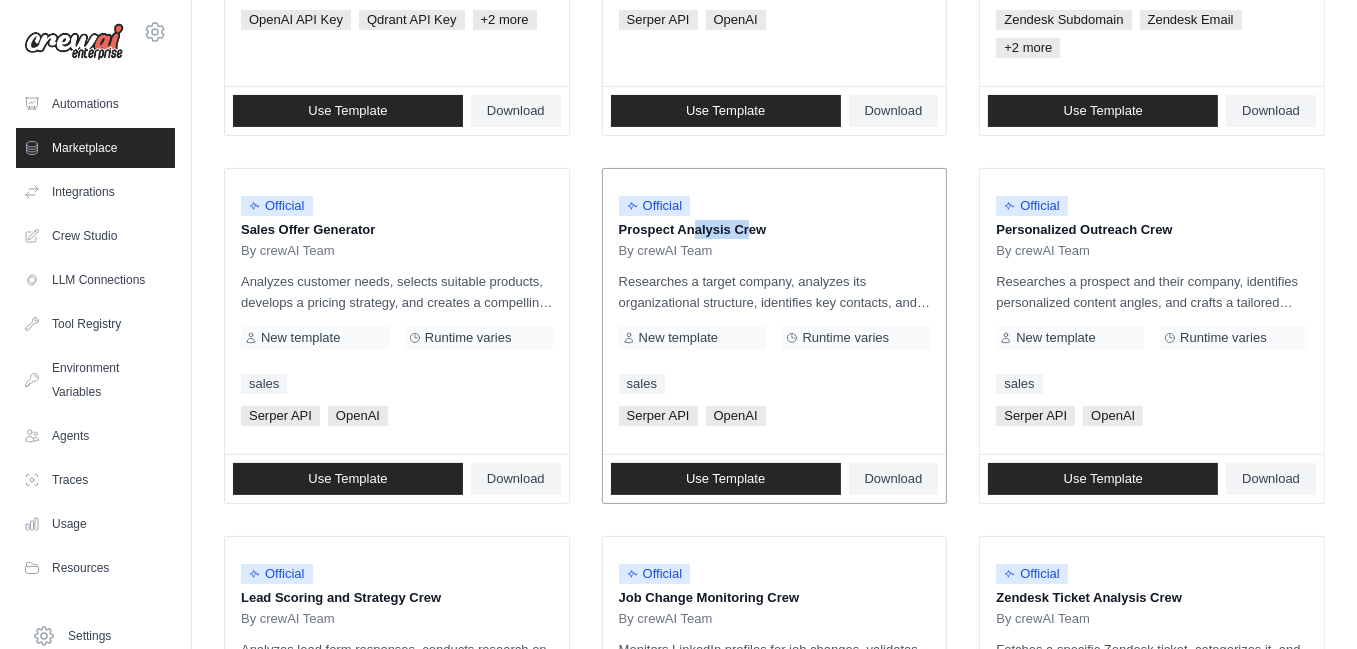 click on "Prospect Analysis Crew" at bounding box center [775, 230] 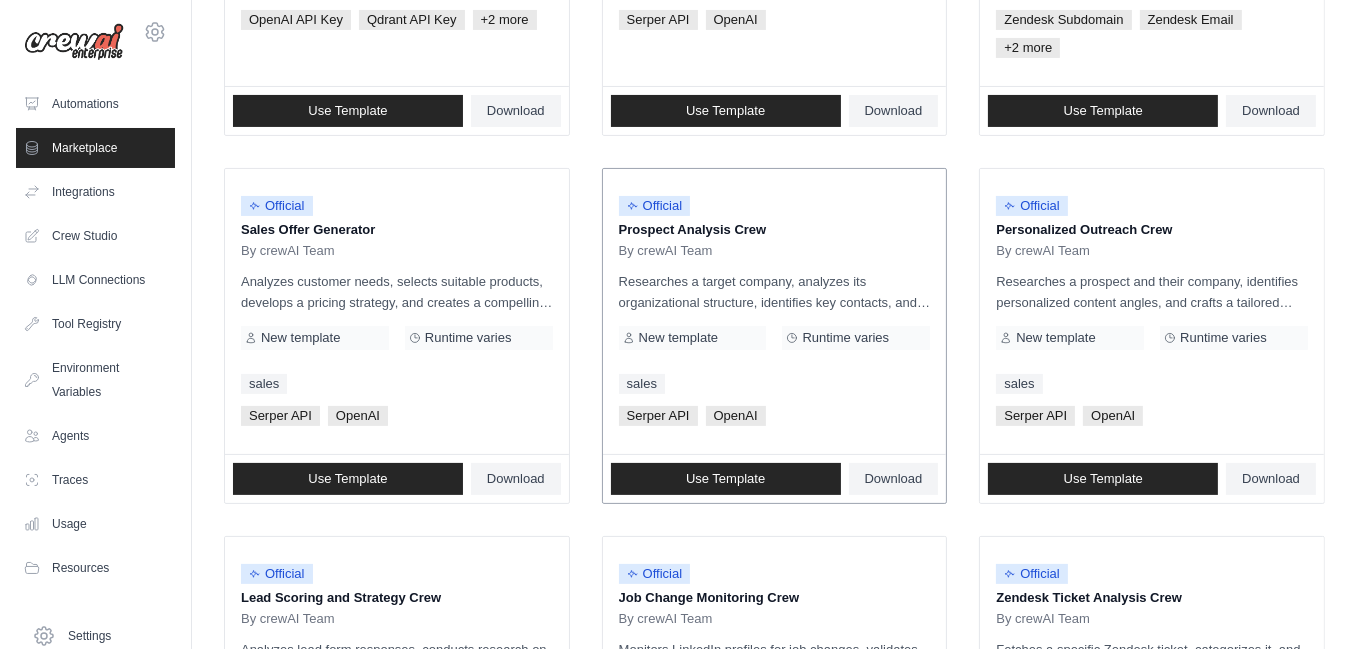click on "Prospect Analysis Crew" at bounding box center (775, 230) 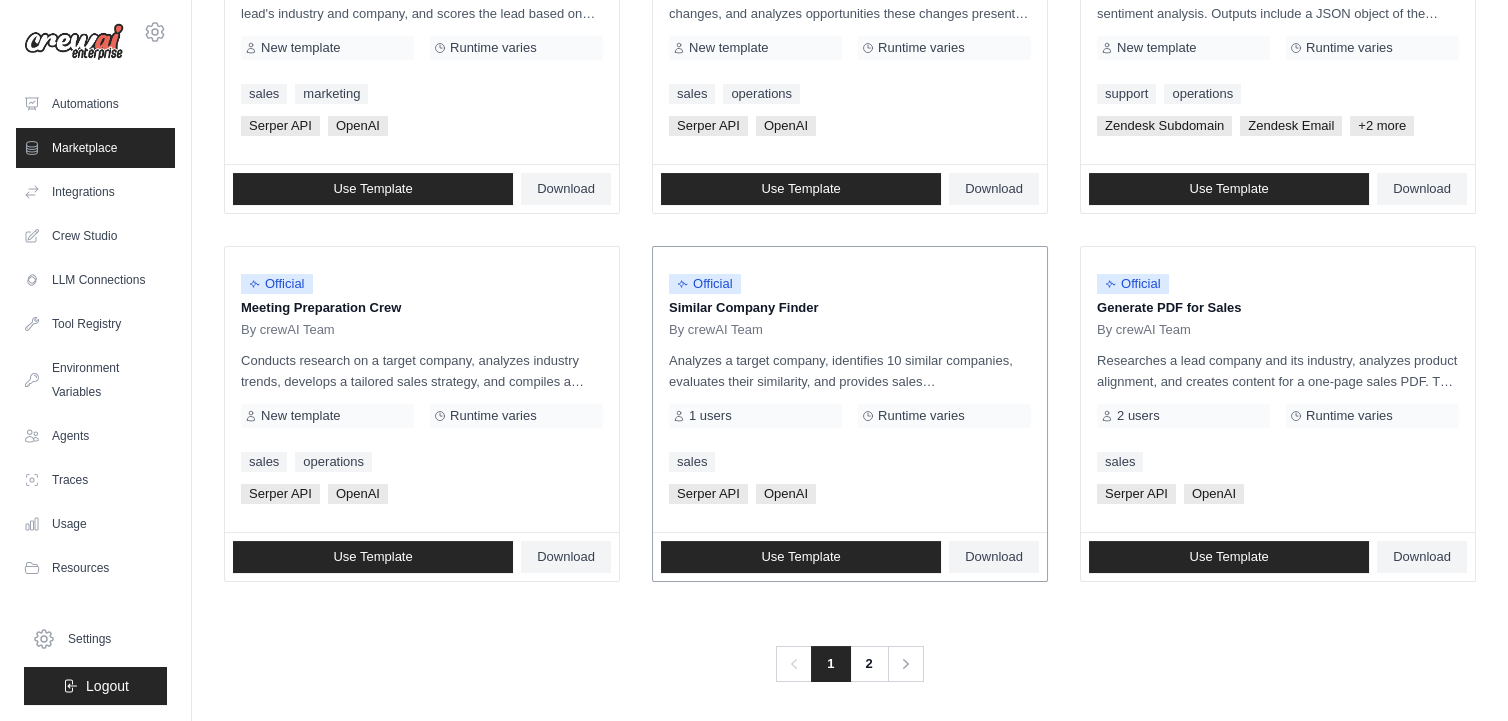 scroll, scrollTop: 0, scrollLeft: 0, axis: both 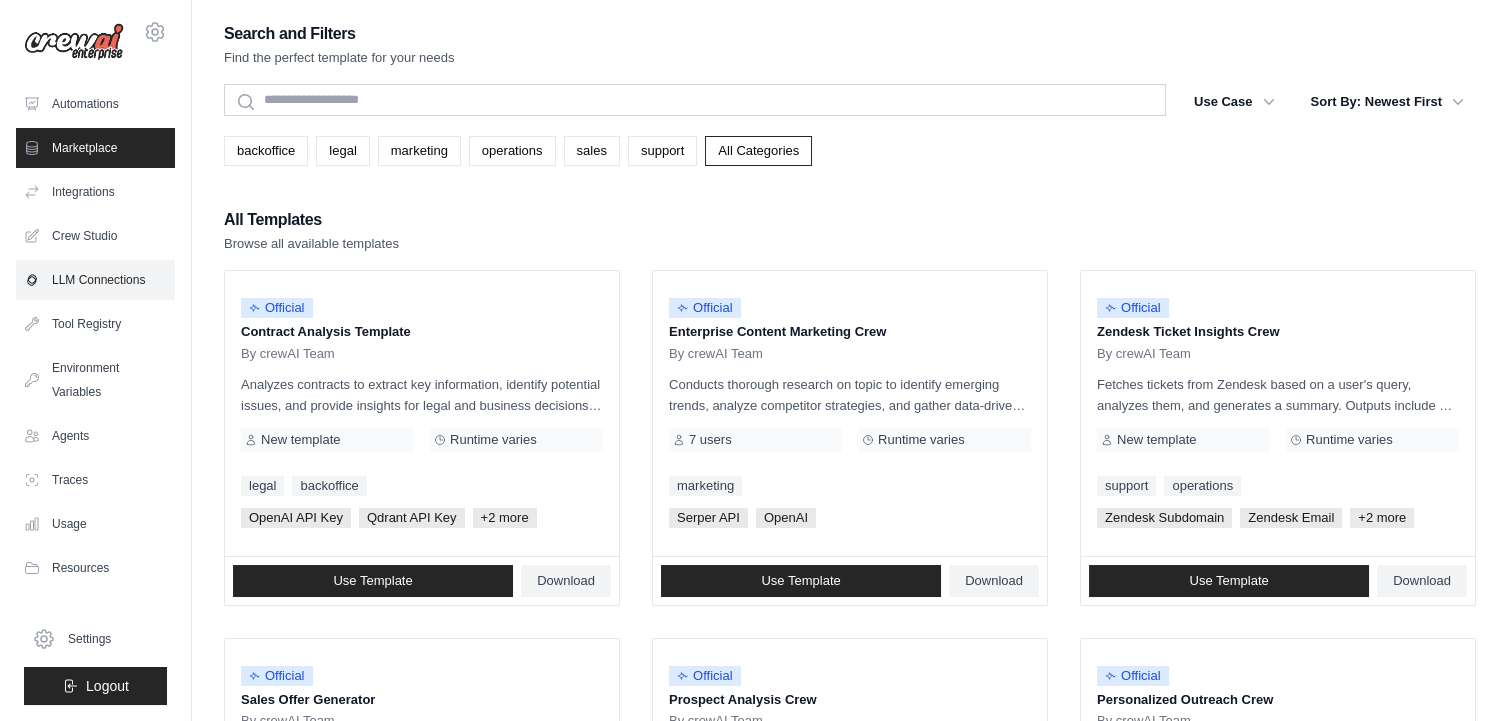 click on "LLM Connections" at bounding box center (95, 280) 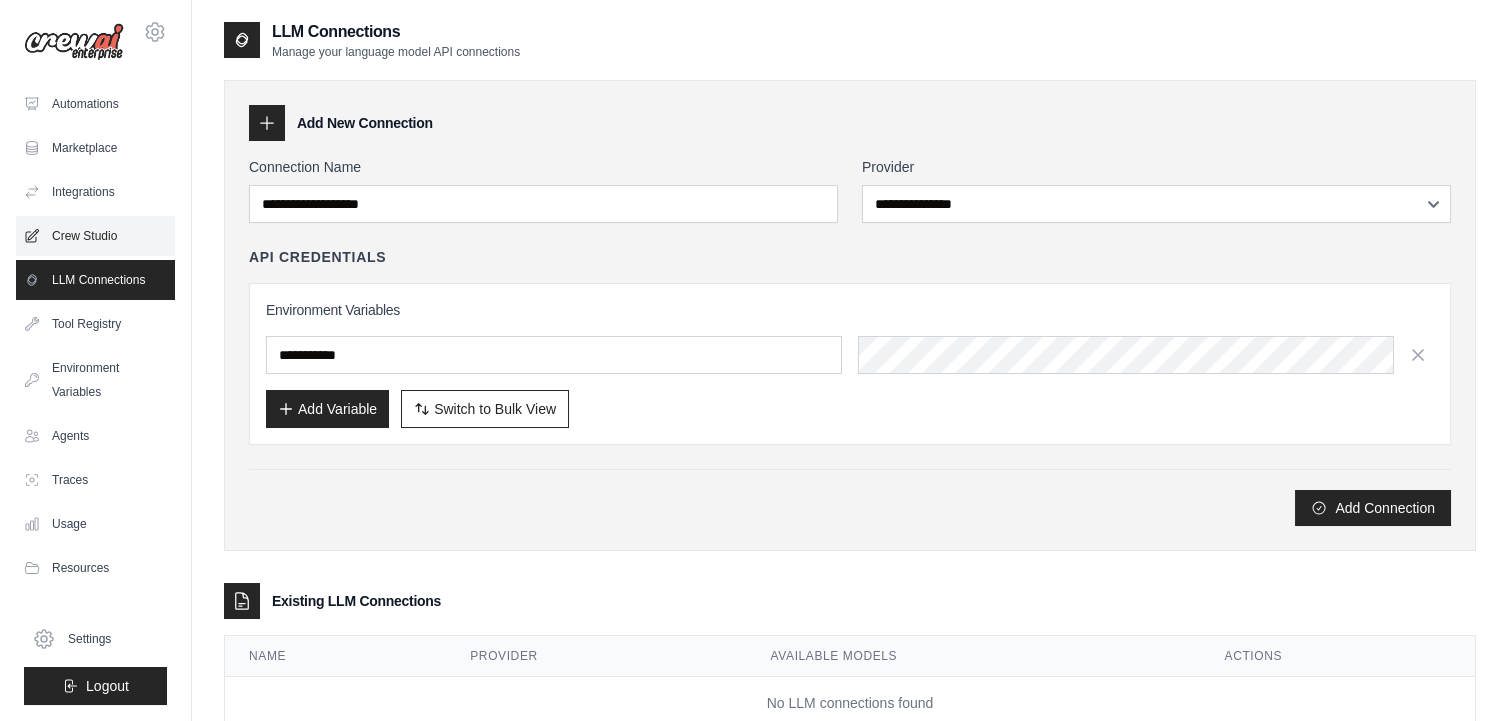 click on "Crew Studio" at bounding box center (95, 236) 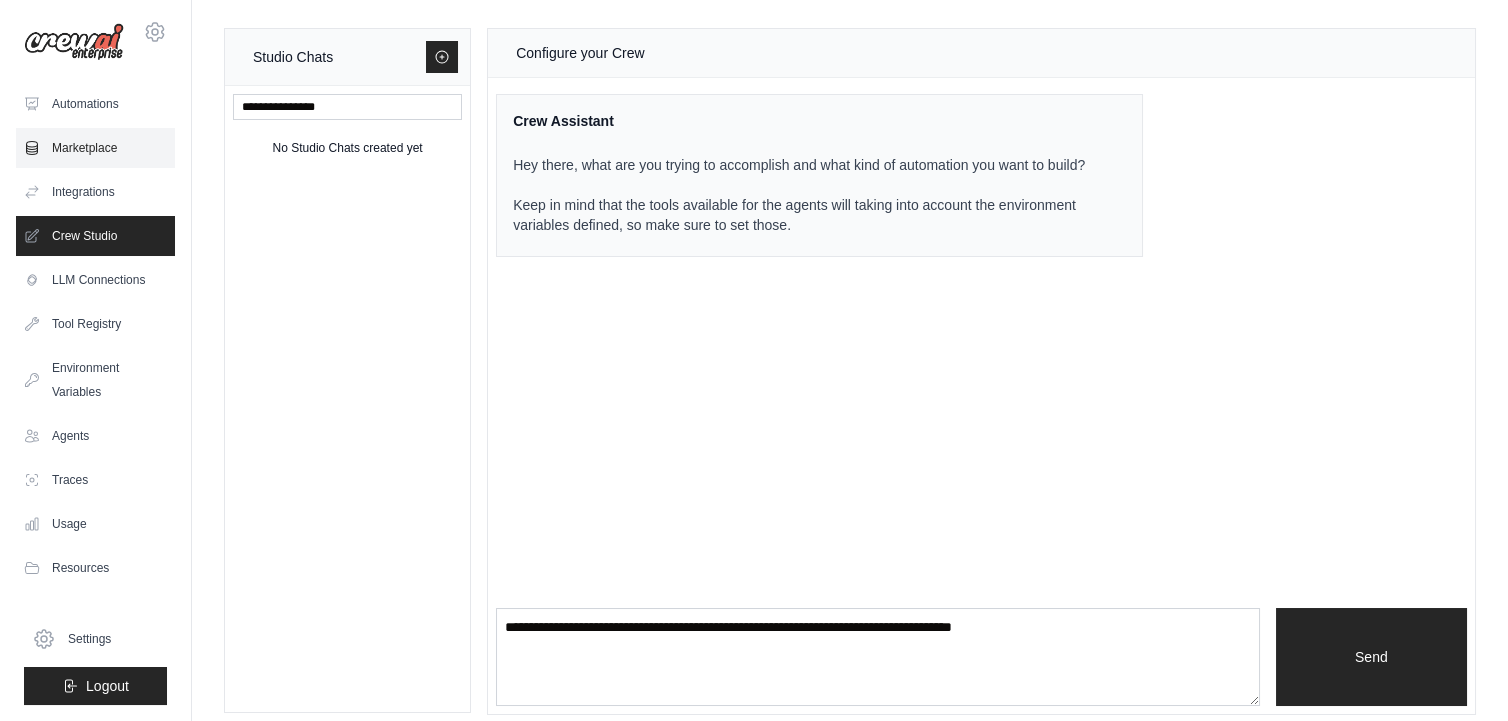 click on "Marketplace" at bounding box center [95, 148] 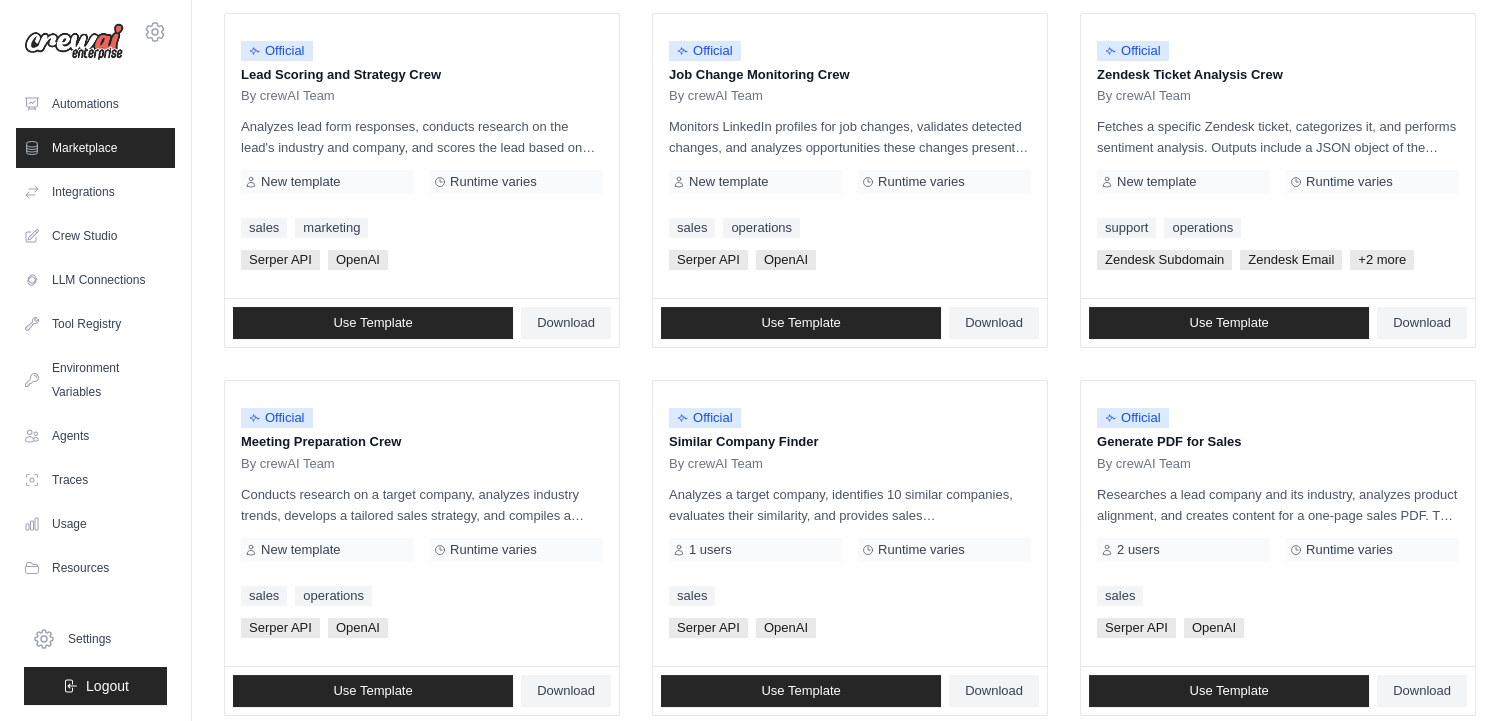 scroll, scrollTop: 1127, scrollLeft: 0, axis: vertical 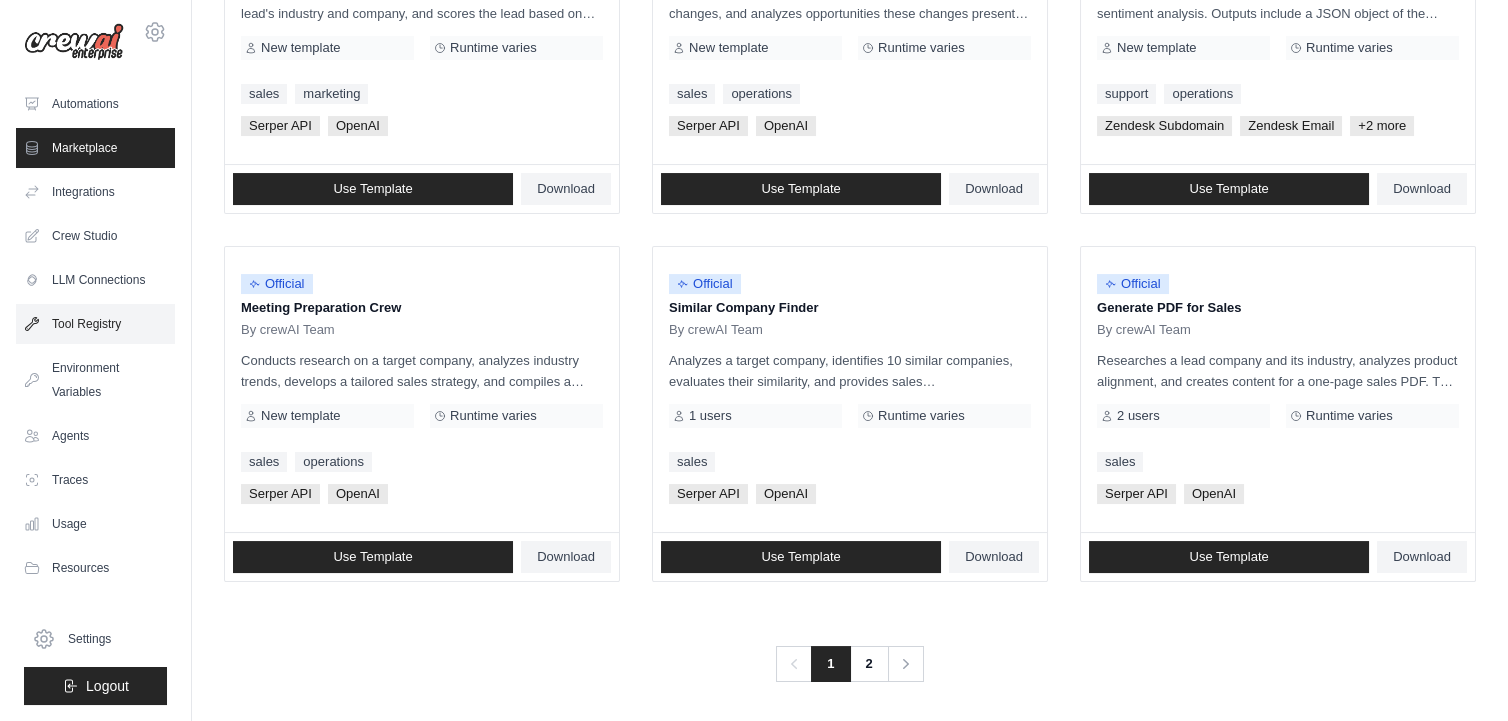 click on "Tool Registry" at bounding box center (95, 324) 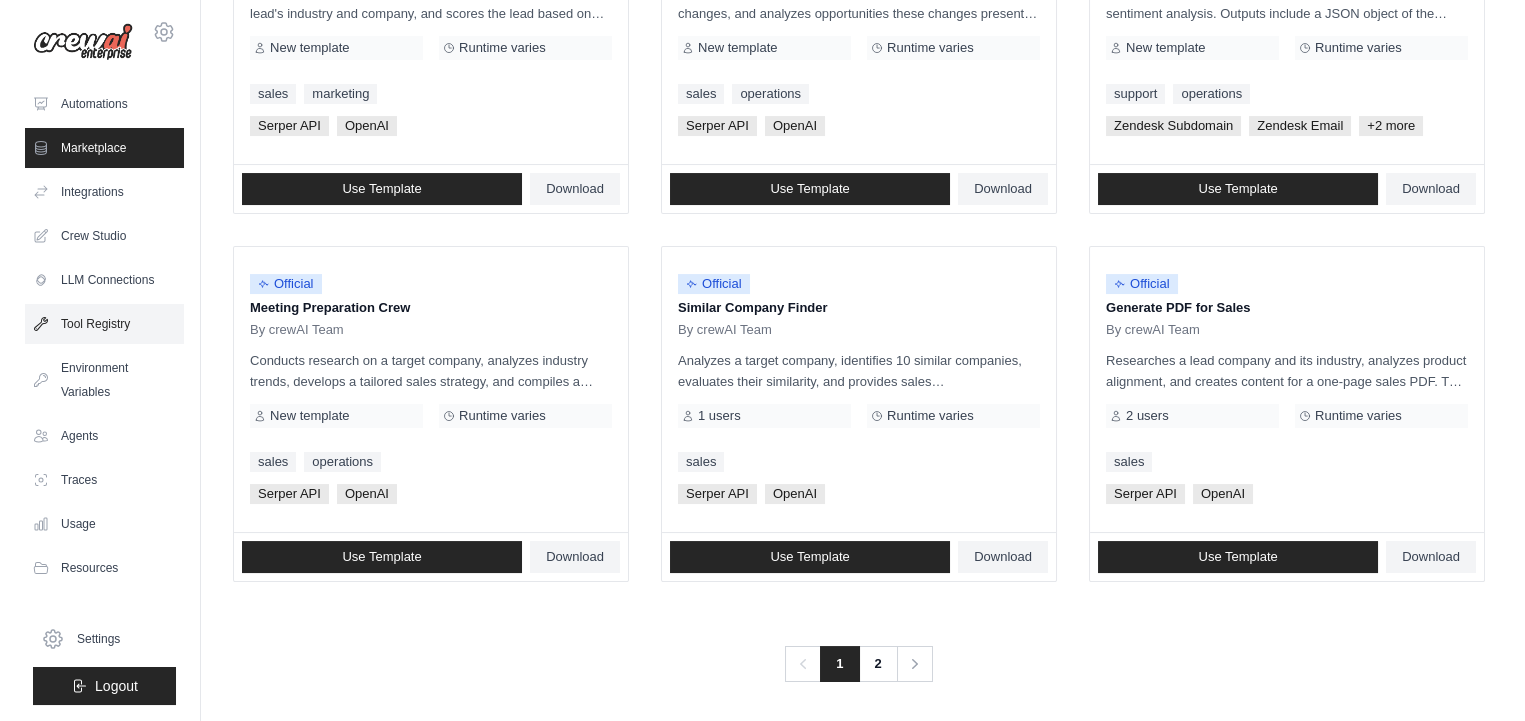 scroll, scrollTop: 0, scrollLeft: 0, axis: both 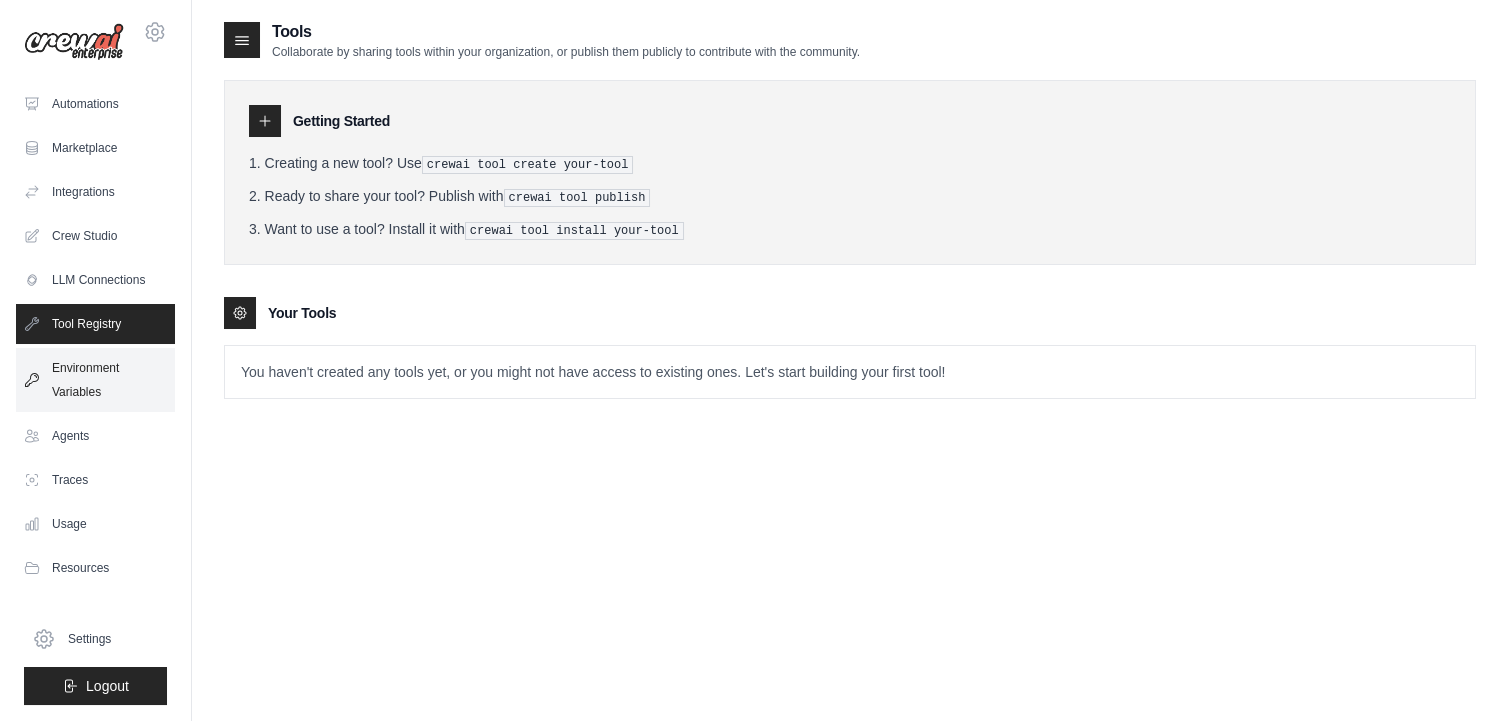 click on "Environment Variables" at bounding box center (95, 380) 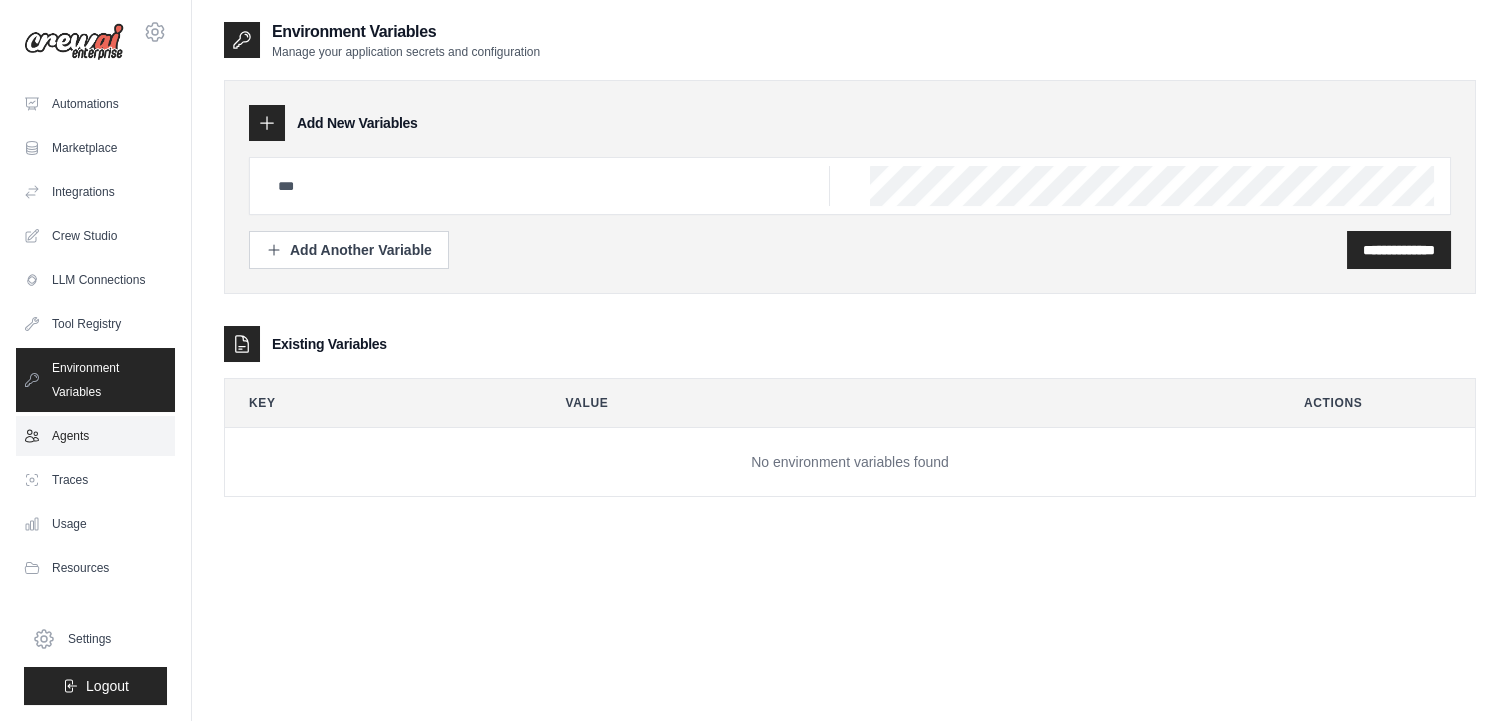 click on "Agents" at bounding box center [95, 436] 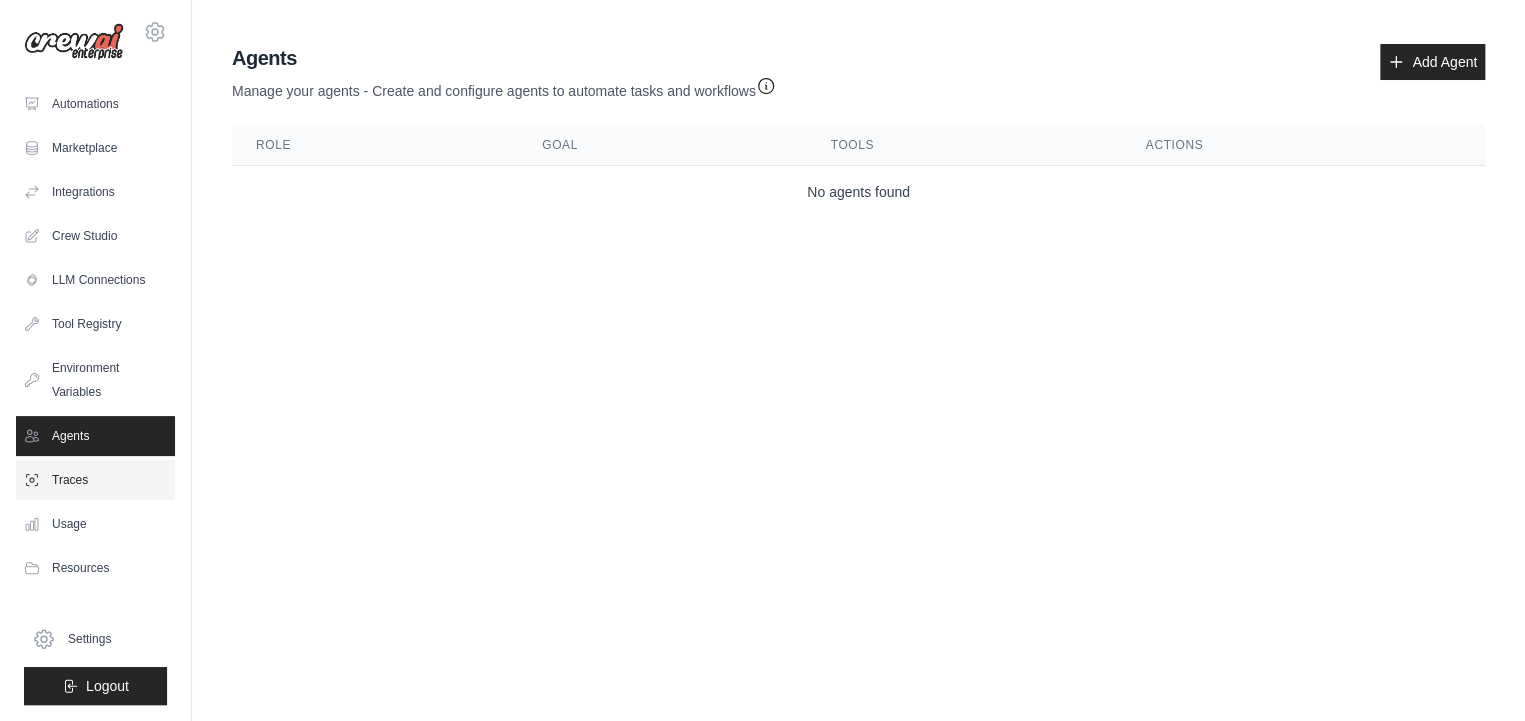 click on "Traces" at bounding box center [95, 480] 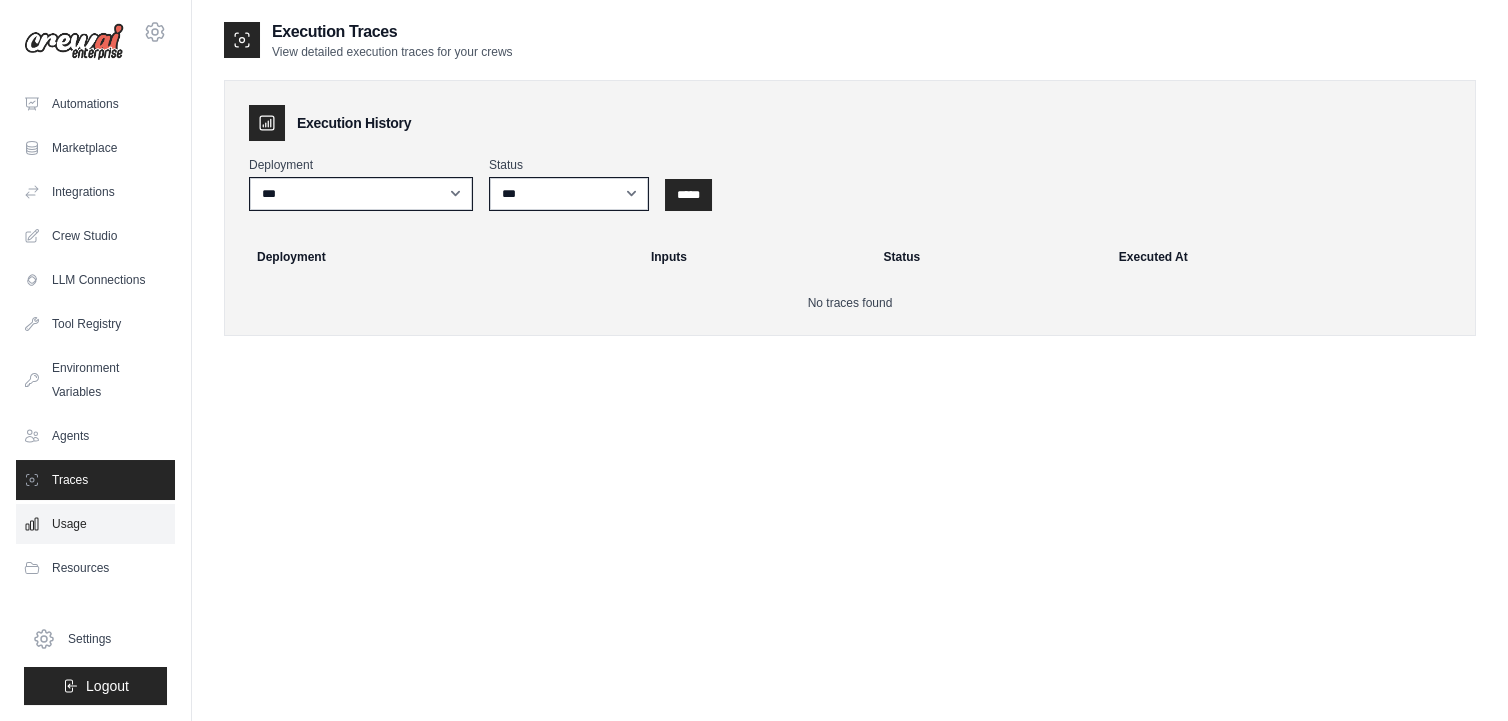 click on "Usage" at bounding box center (95, 524) 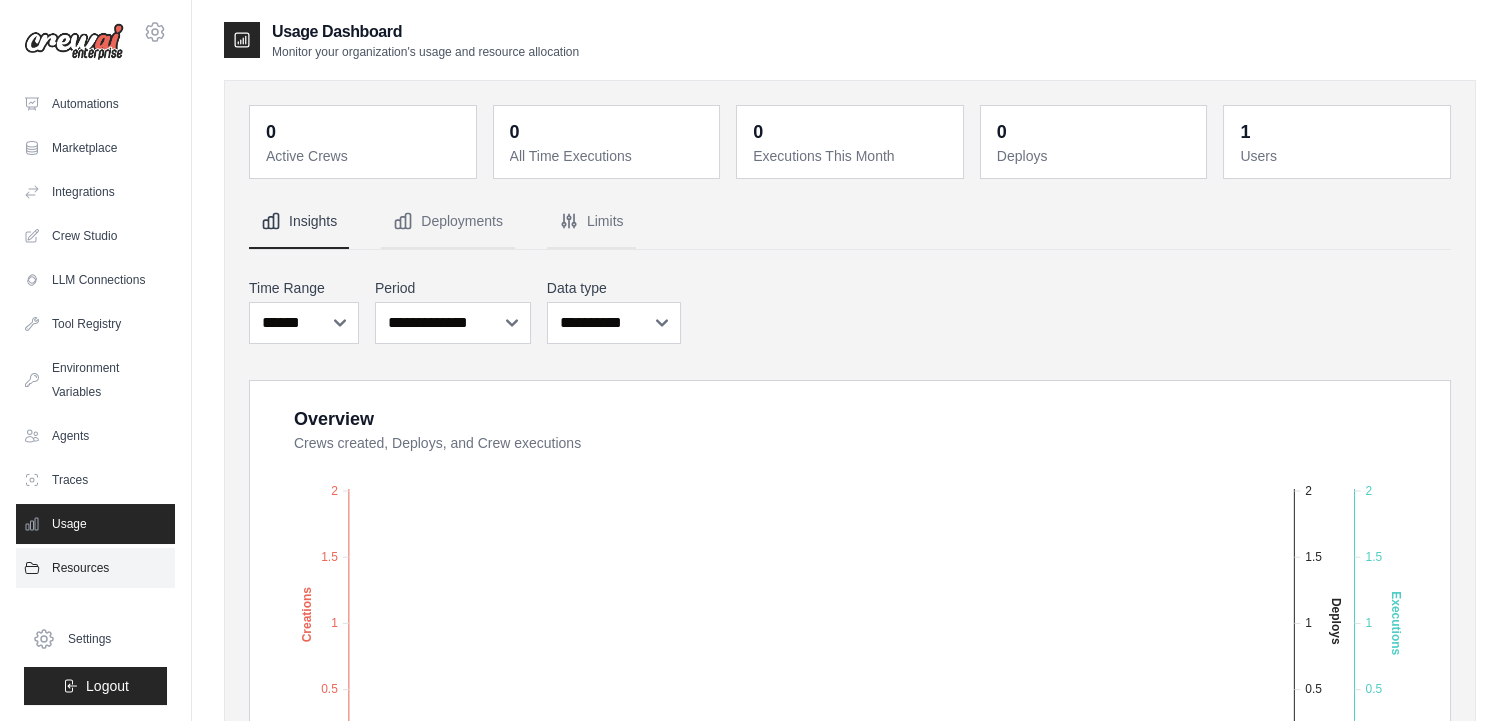click on "Resources" at bounding box center [95, 568] 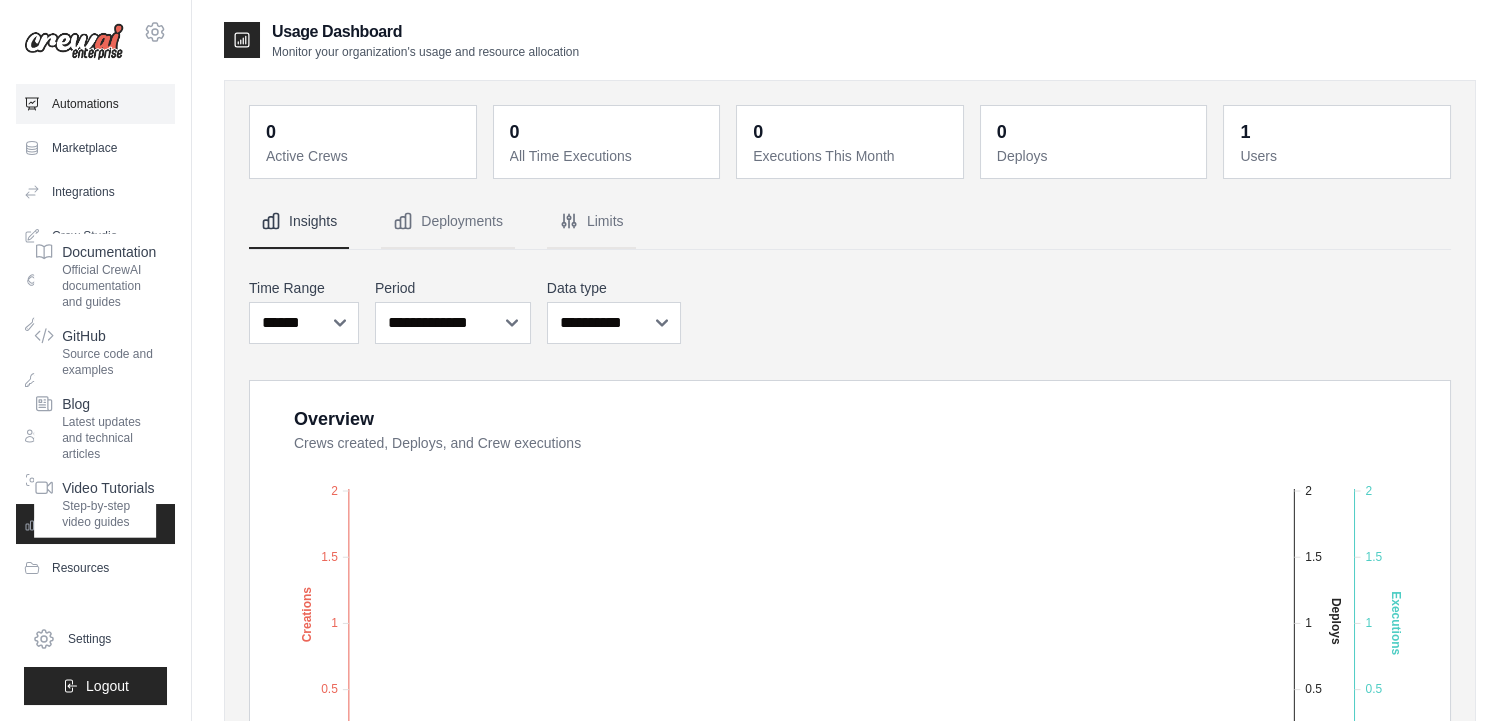 click on "Automations" at bounding box center (95, 104) 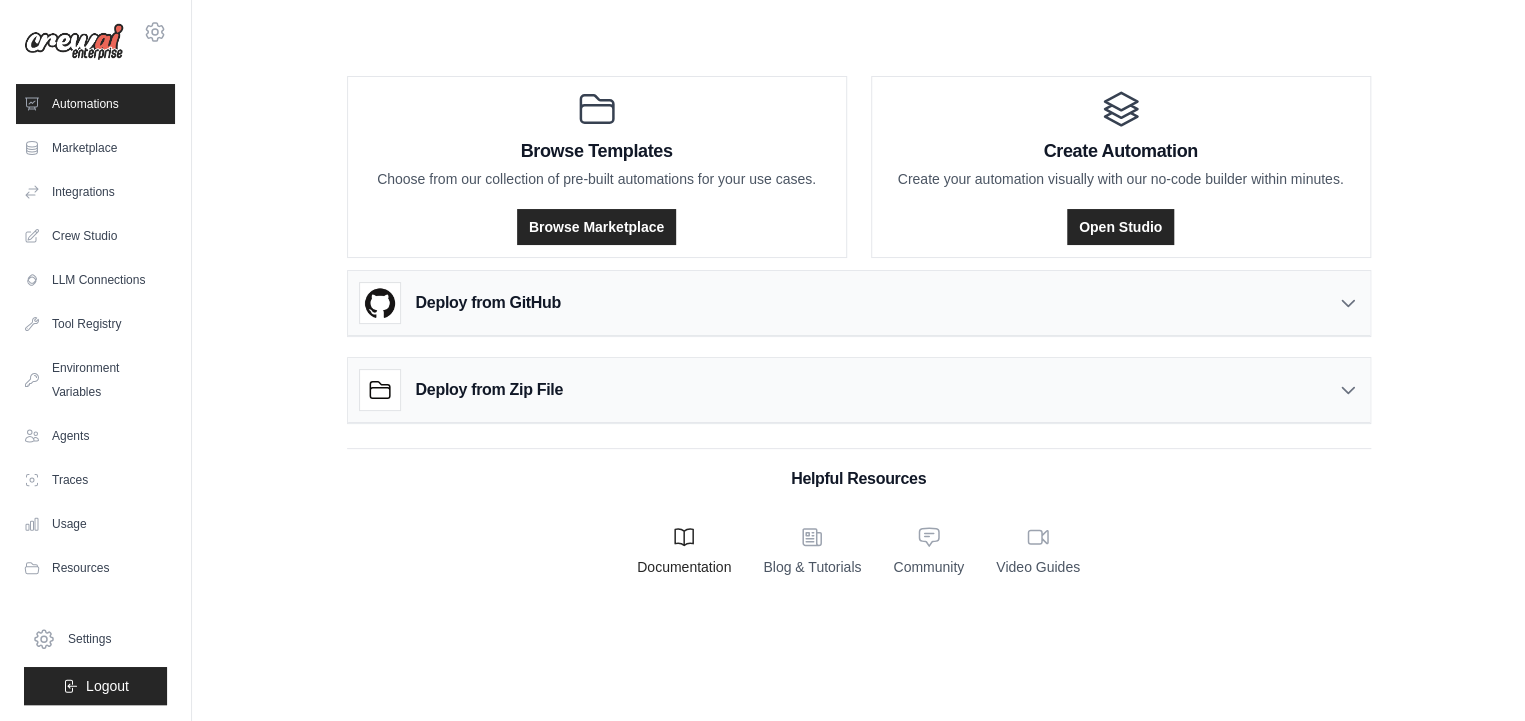 click 